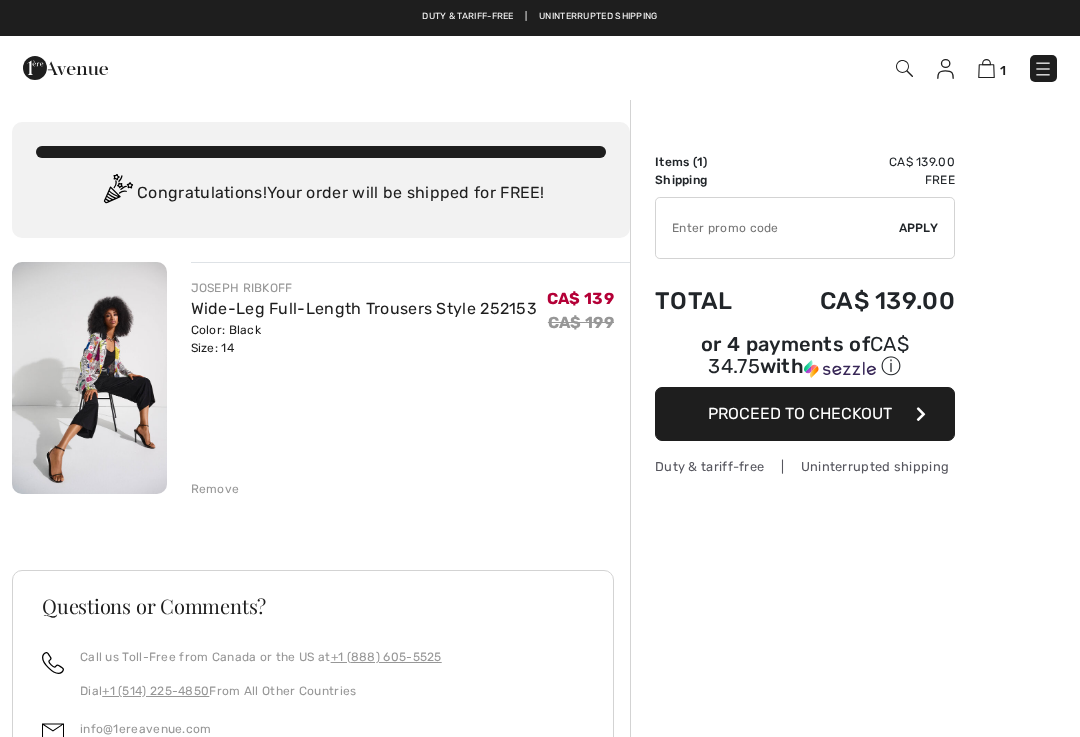 scroll, scrollTop: 0, scrollLeft: 0, axis: both 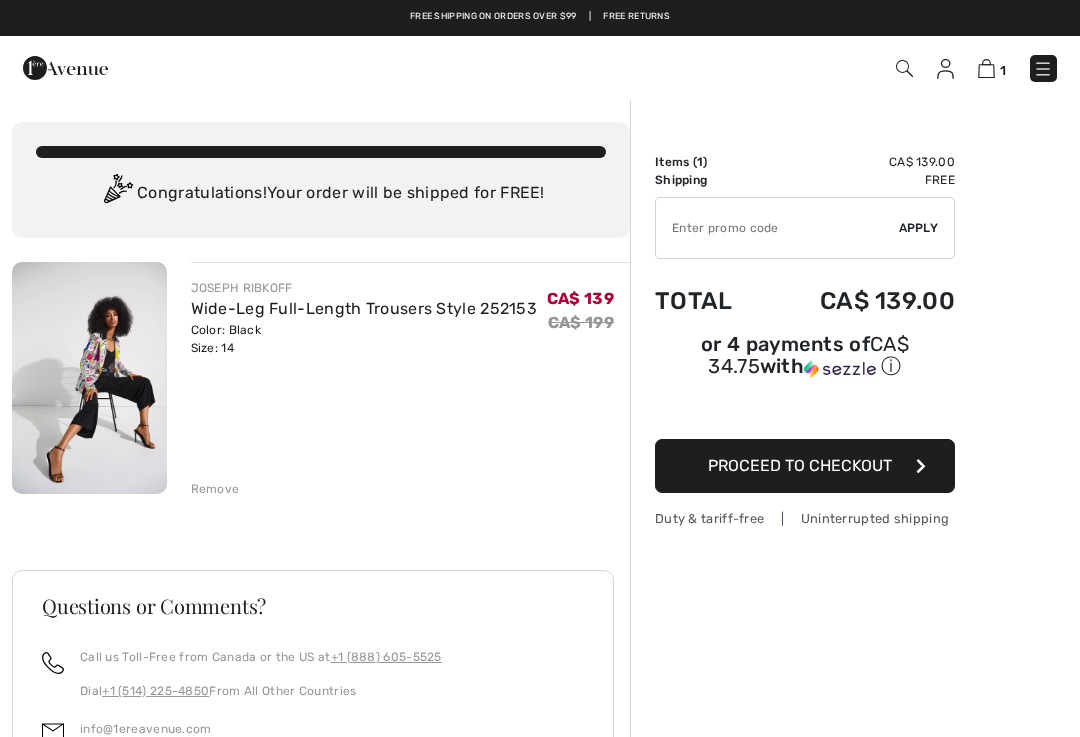click on "Wide-Leg Full-Length Trousers Style 252153" at bounding box center (364, 308) 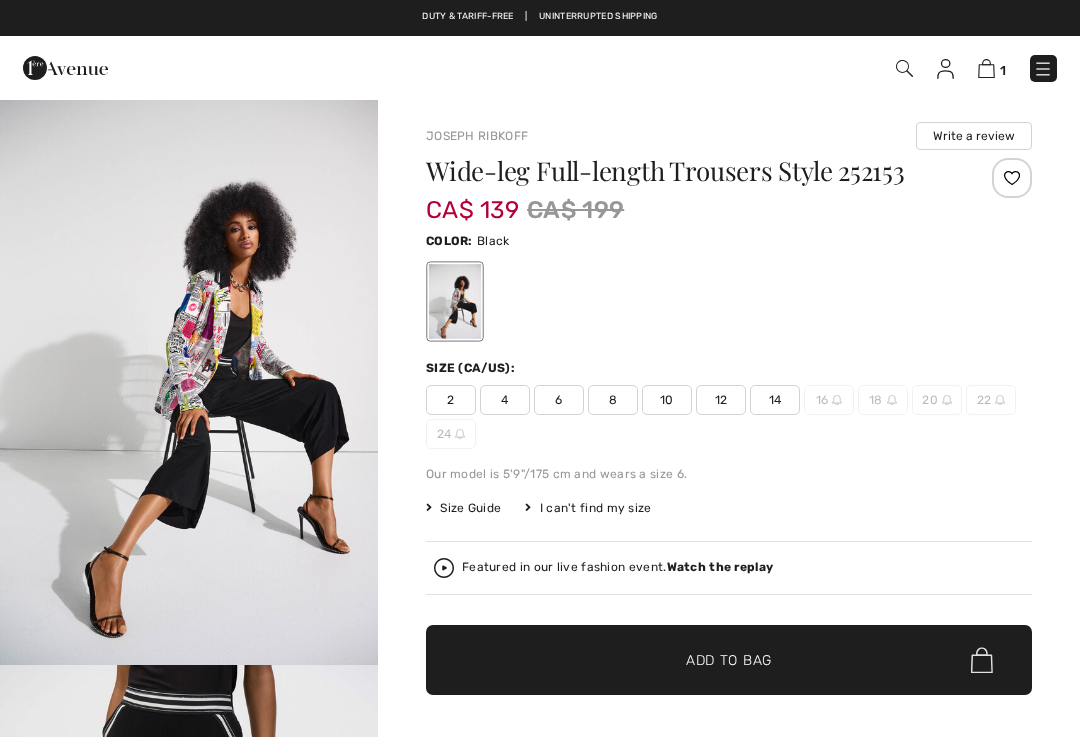 scroll, scrollTop: 0, scrollLeft: 0, axis: both 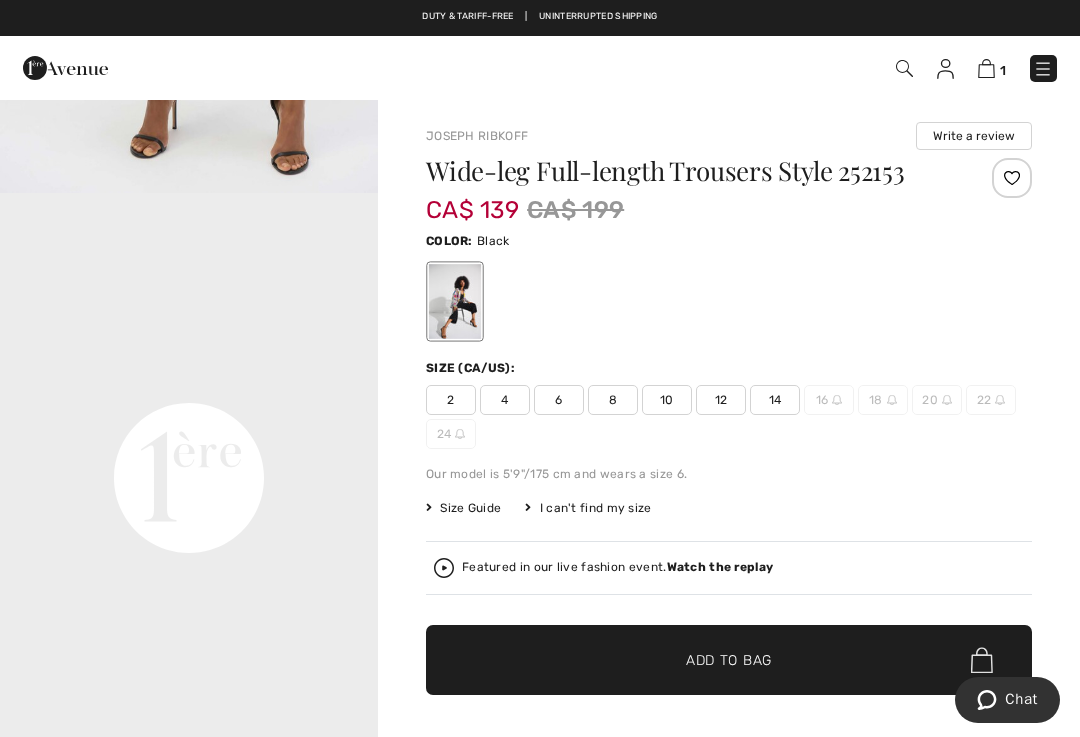 click at bounding box center (986, 68) 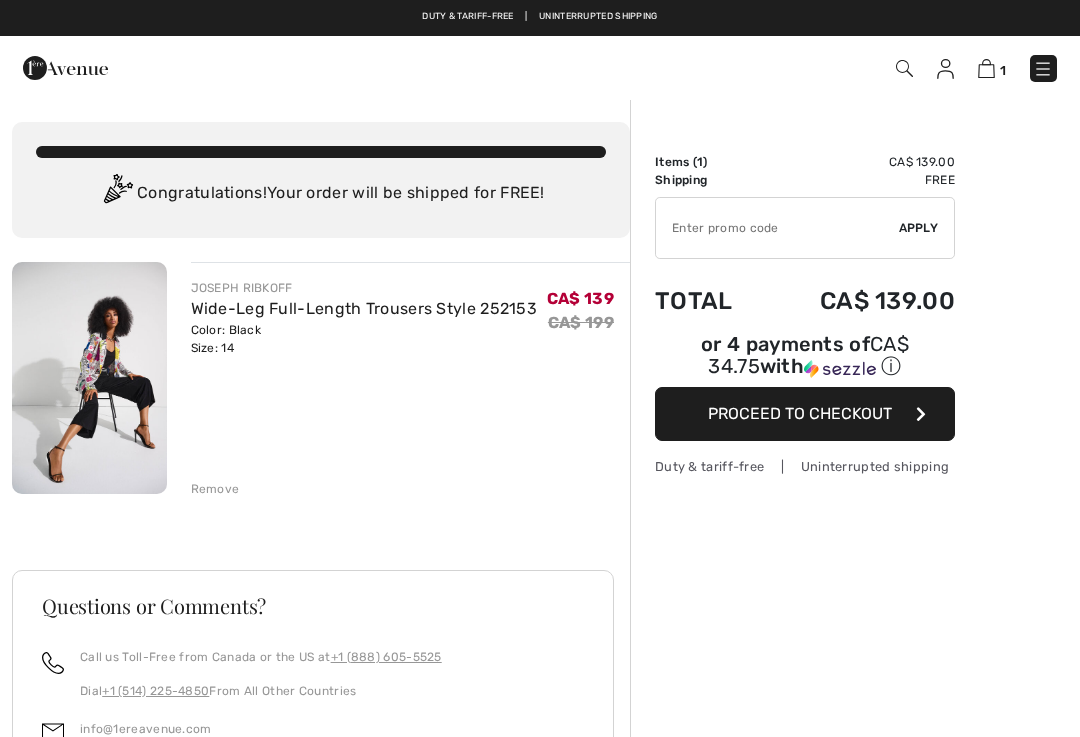 scroll, scrollTop: 0, scrollLeft: 0, axis: both 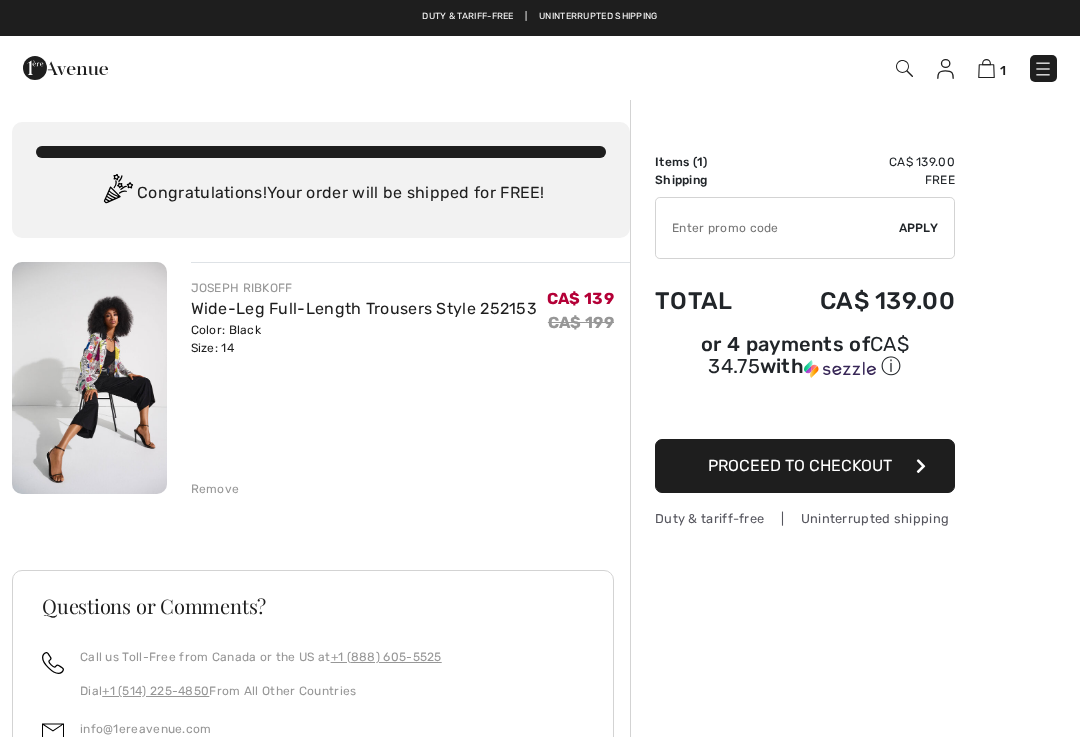 click at bounding box center (945, 69) 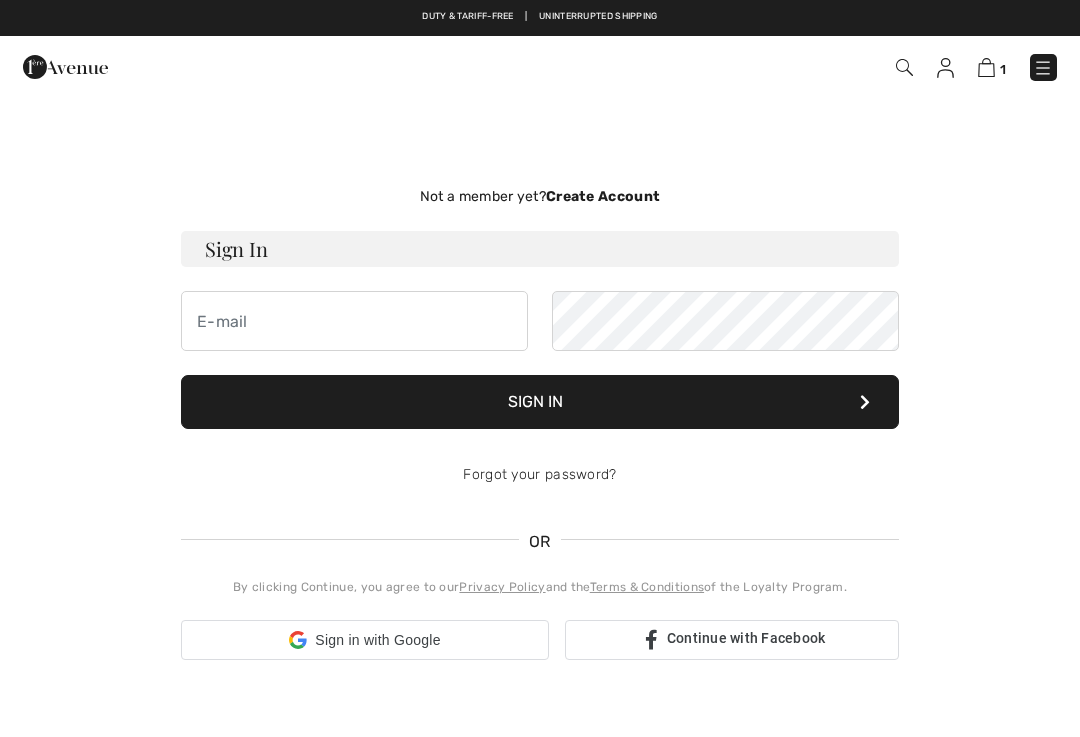 scroll, scrollTop: 0, scrollLeft: 0, axis: both 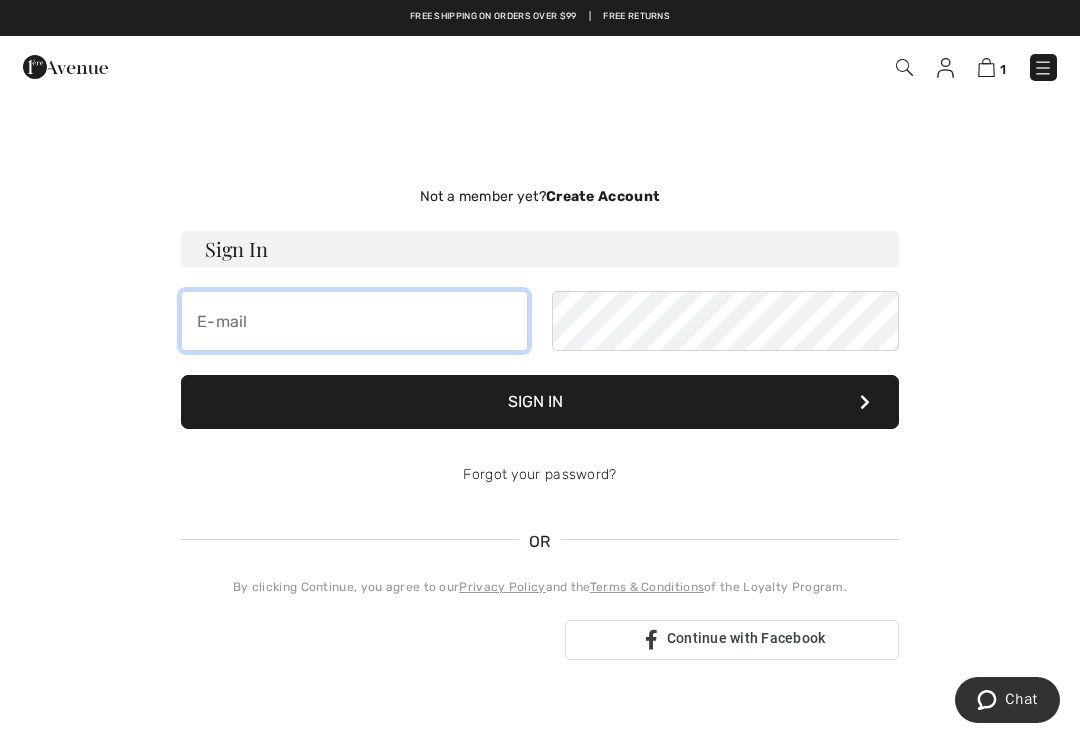 click at bounding box center (354, 321) 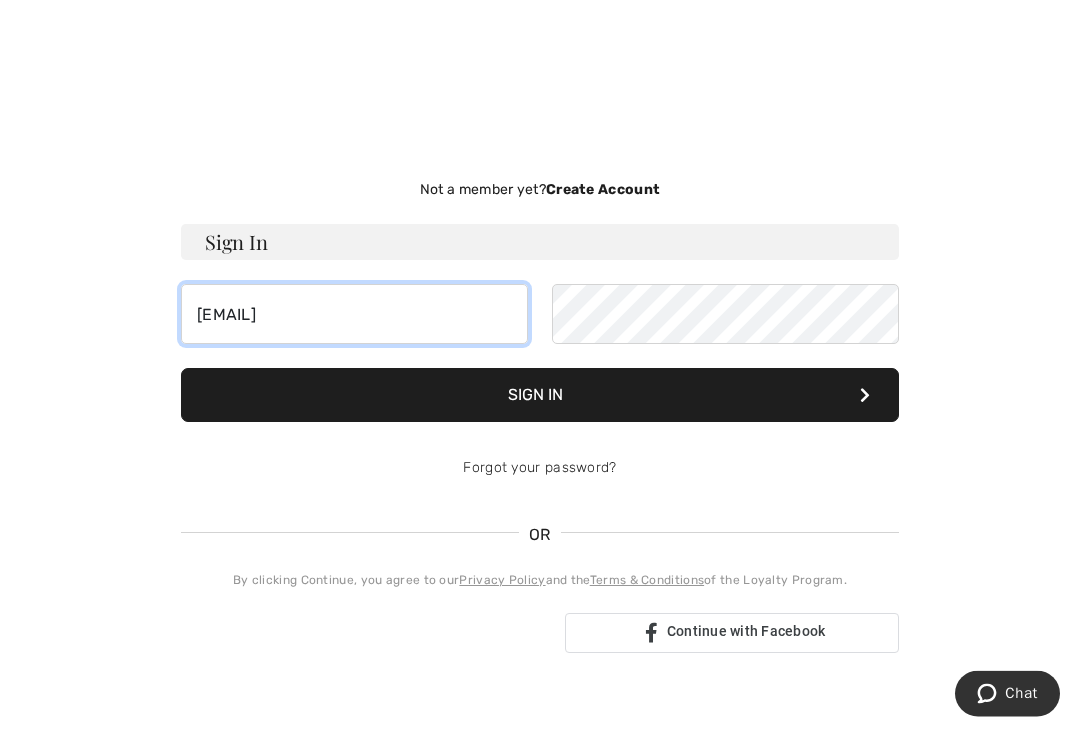 type on "[EMAIL]" 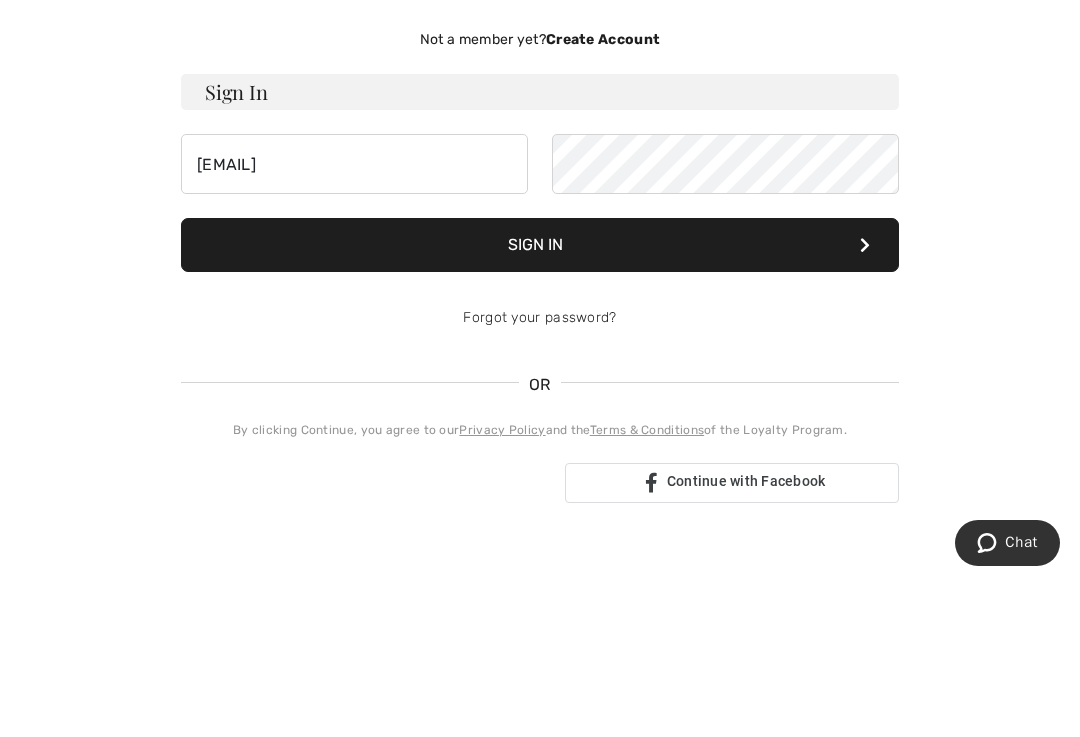 click on "Sign In" at bounding box center [540, 402] 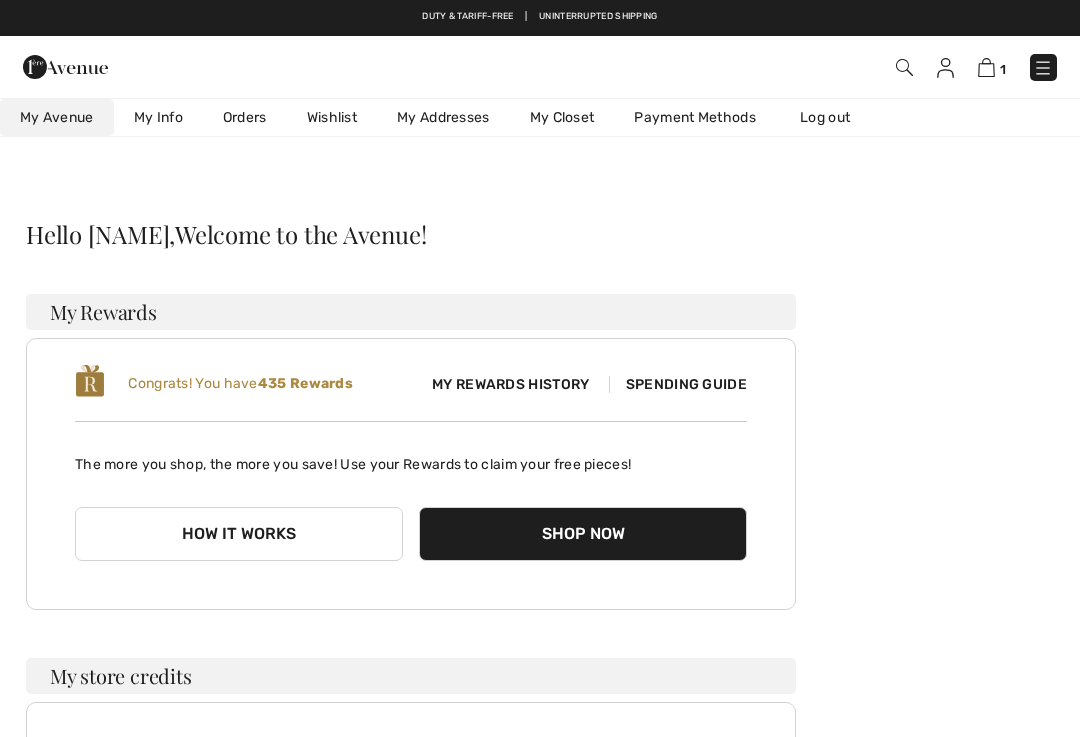 scroll, scrollTop: 0, scrollLeft: 0, axis: both 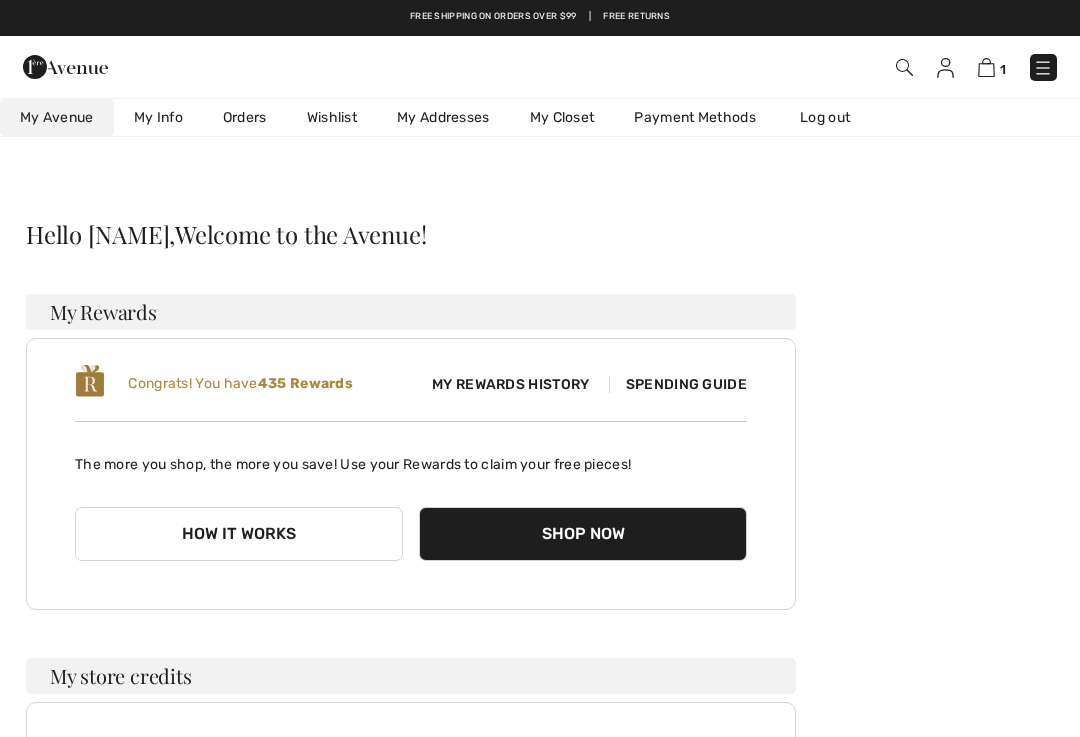 click on "My Rewards History" at bounding box center [510, 384] 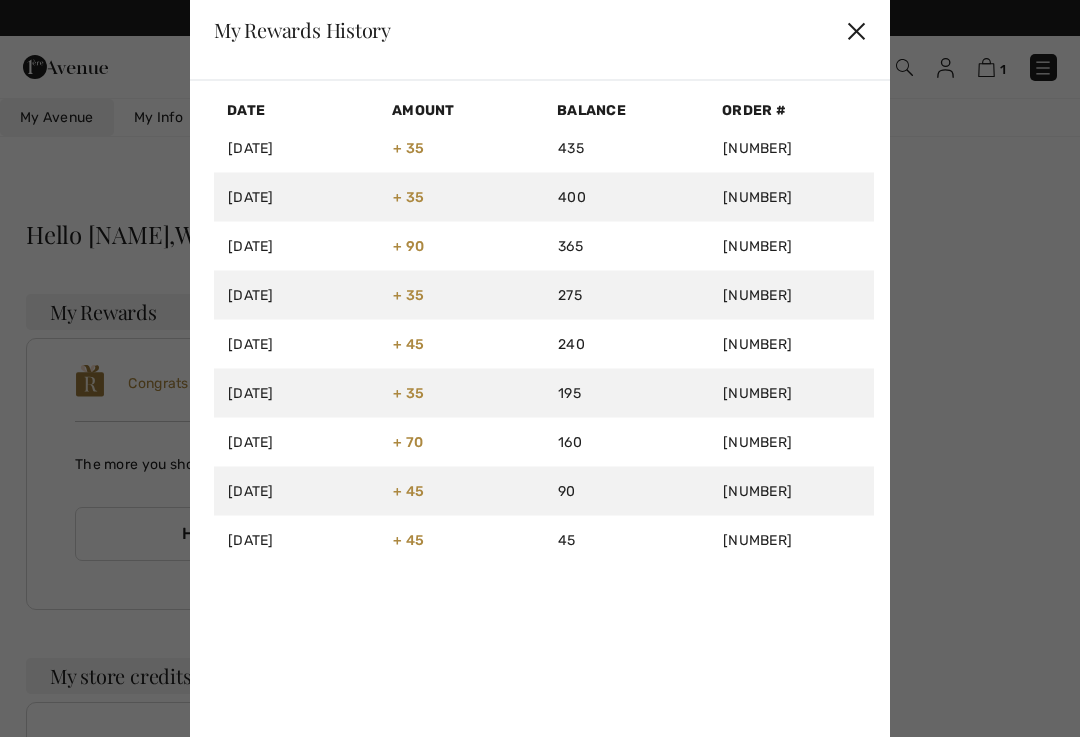 click on "My Rewards History ✕" at bounding box center [540, 30] 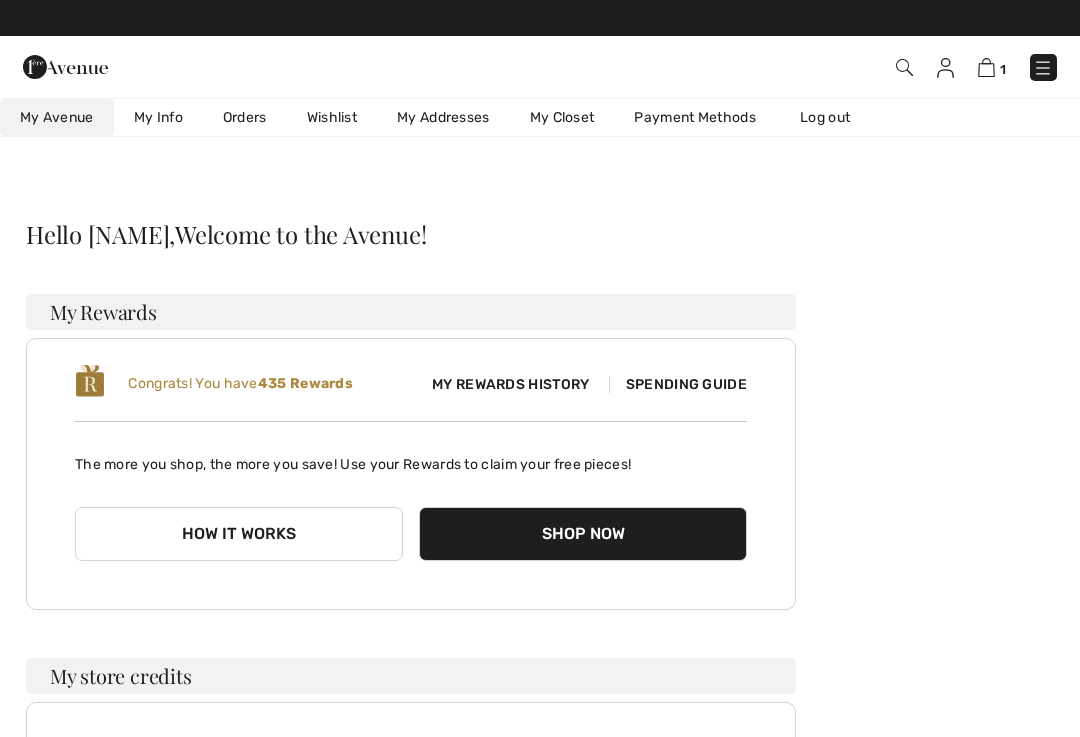 click on "My Closet" at bounding box center [562, 117] 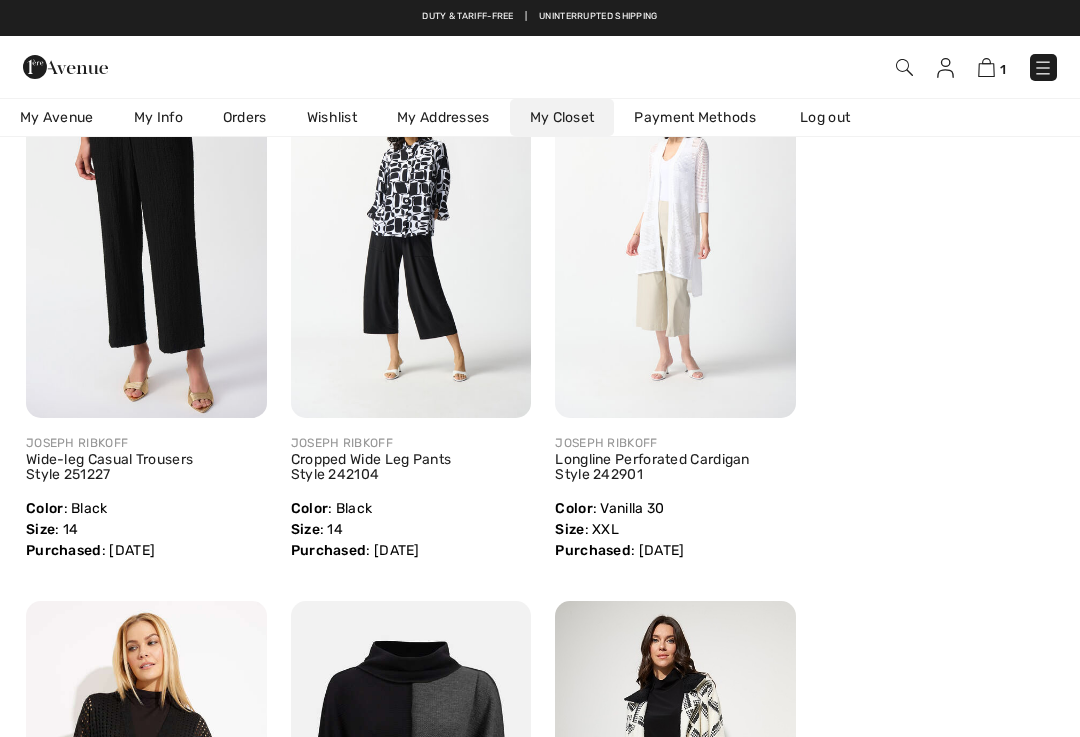 scroll, scrollTop: 886, scrollLeft: 0, axis: vertical 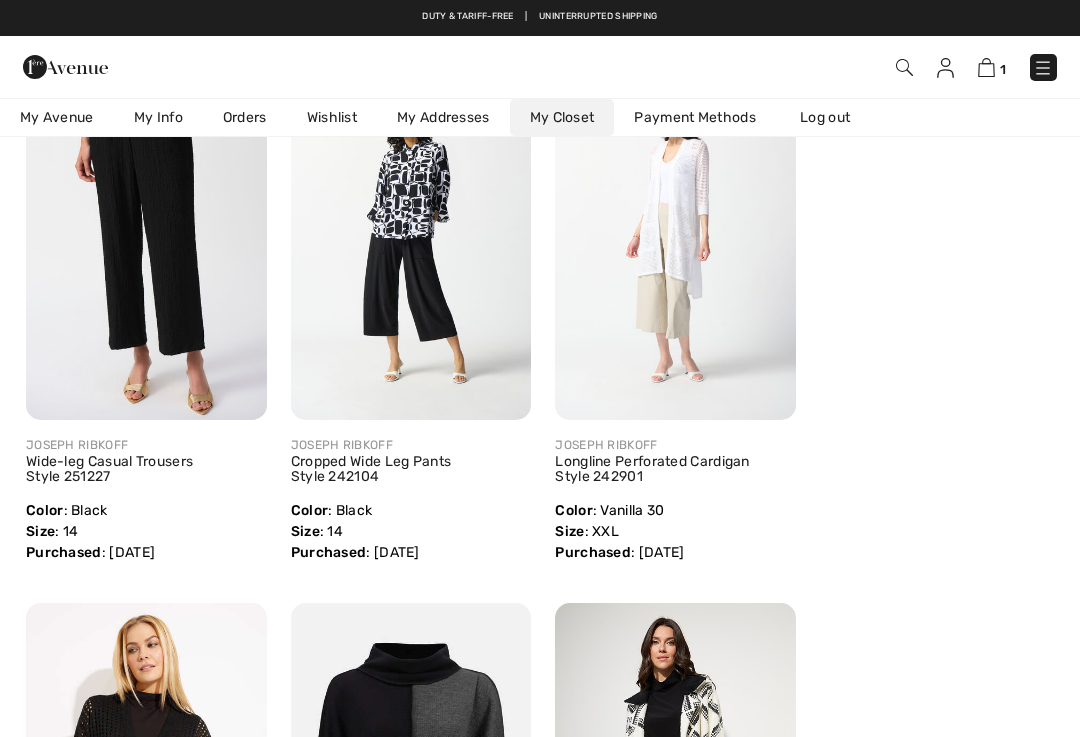 click on "Cropped Wide Leg Pants Style 242104" at bounding box center (371, 469) 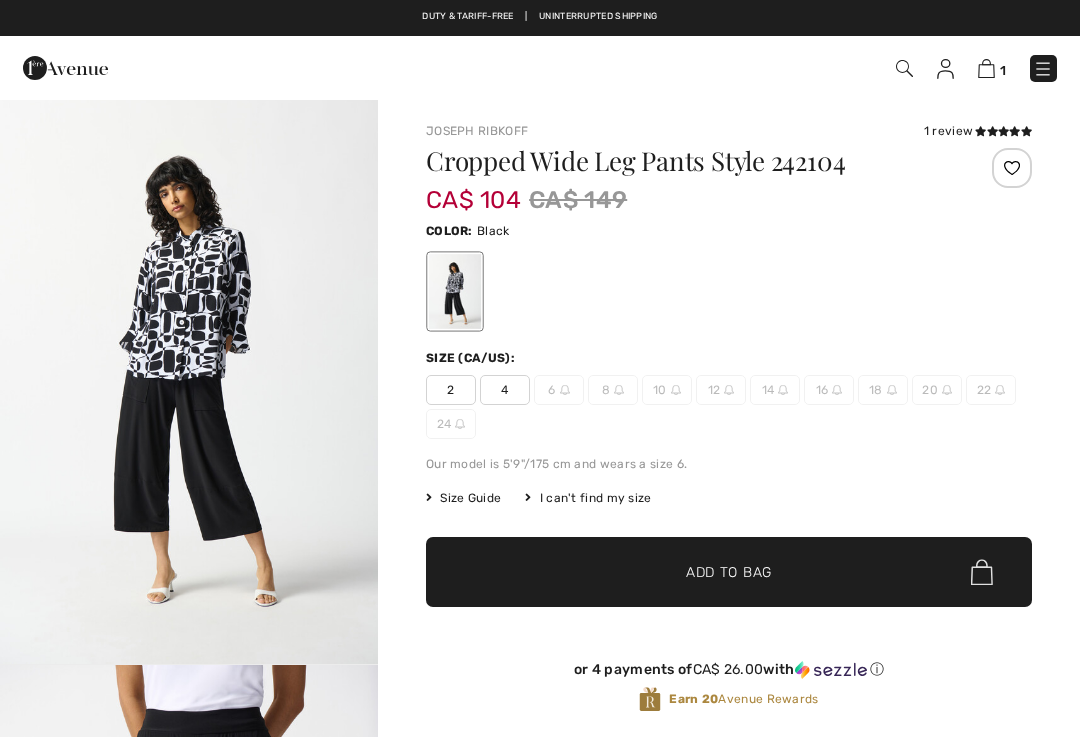 scroll, scrollTop: 0, scrollLeft: 0, axis: both 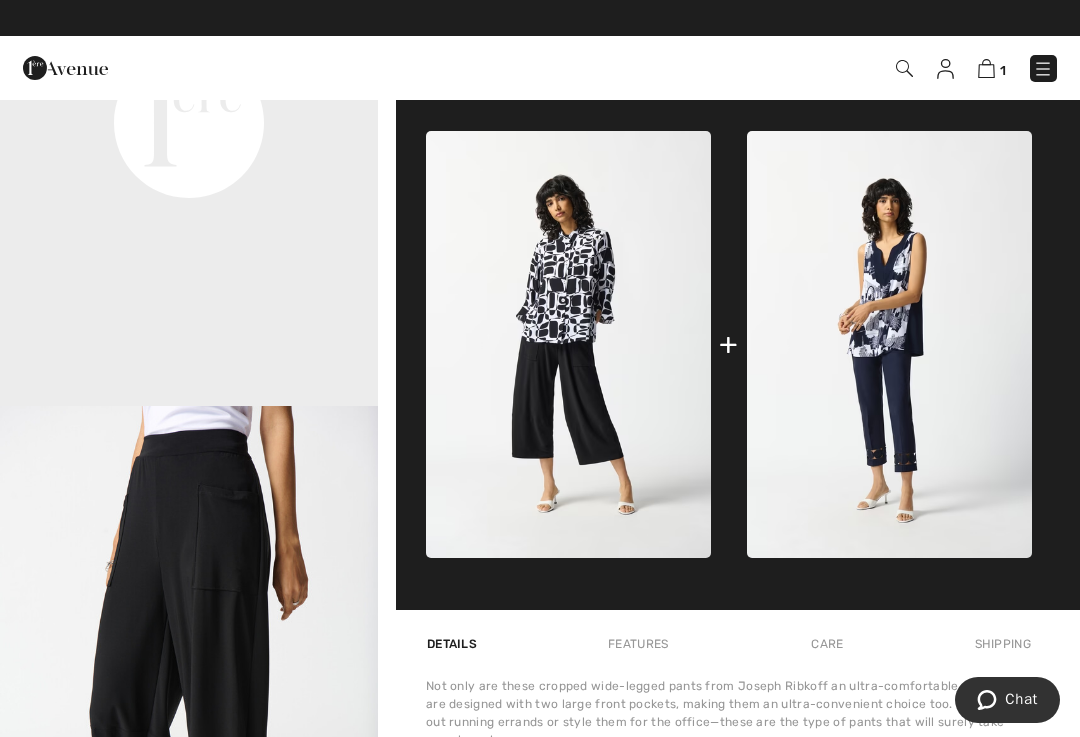 click on "Features" at bounding box center (638, 644) 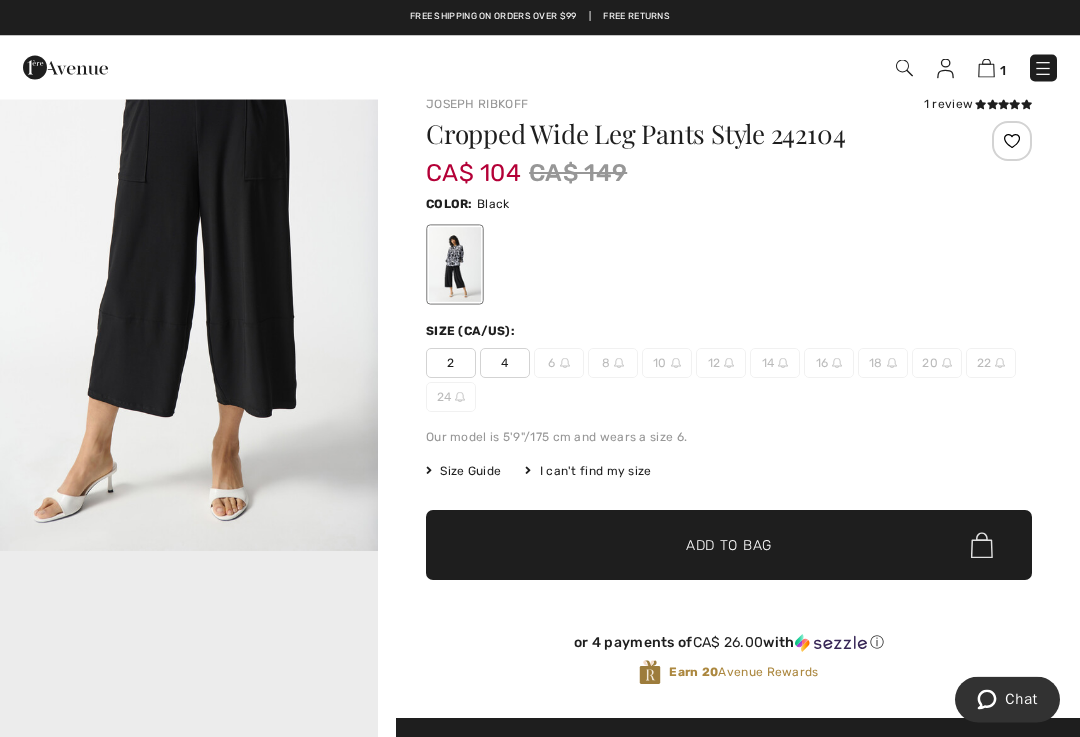 scroll, scrollTop: 0, scrollLeft: 0, axis: both 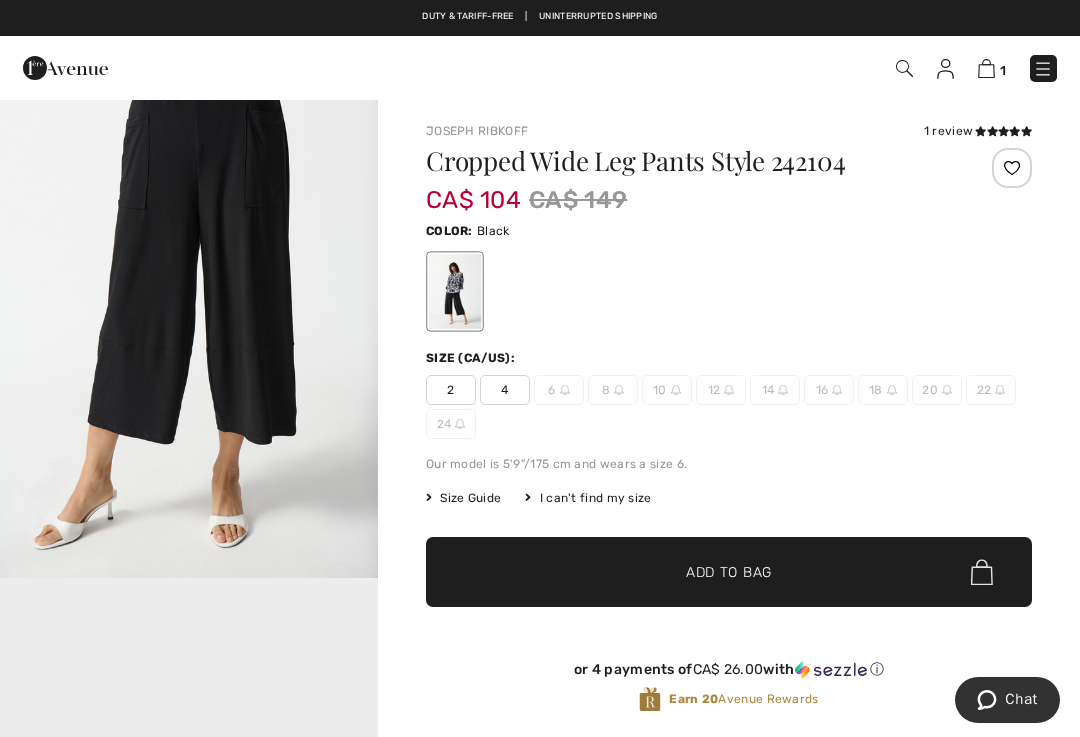 click on "1 review" at bounding box center (978, 131) 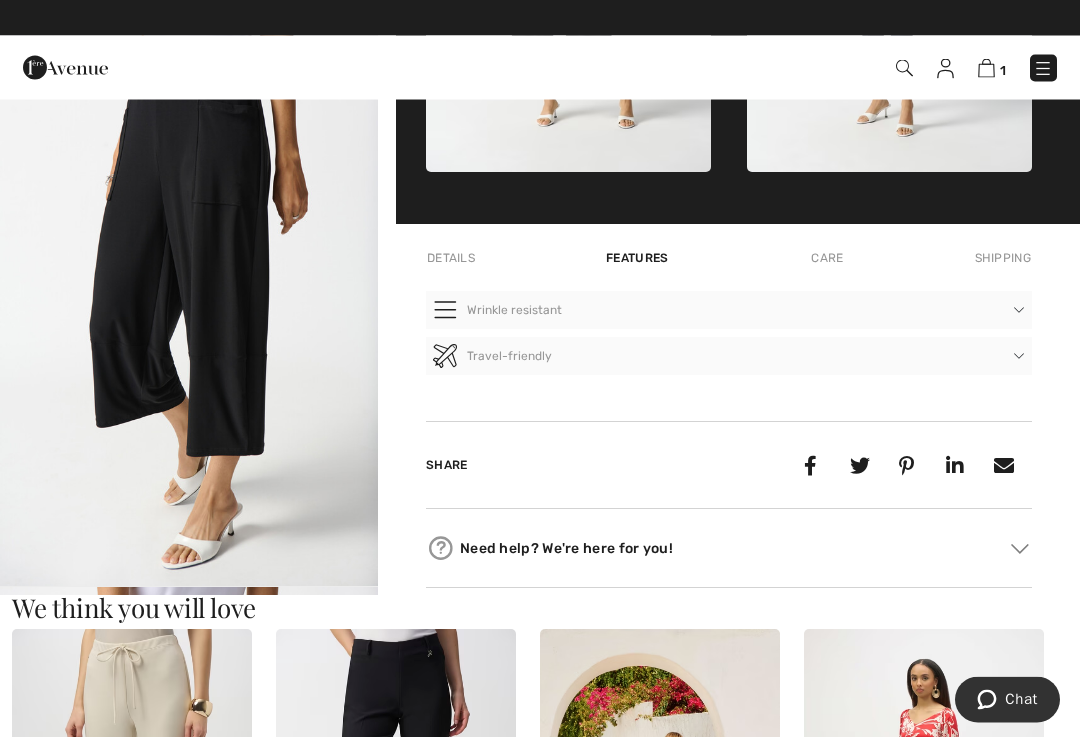 scroll, scrollTop: 1126, scrollLeft: 0, axis: vertical 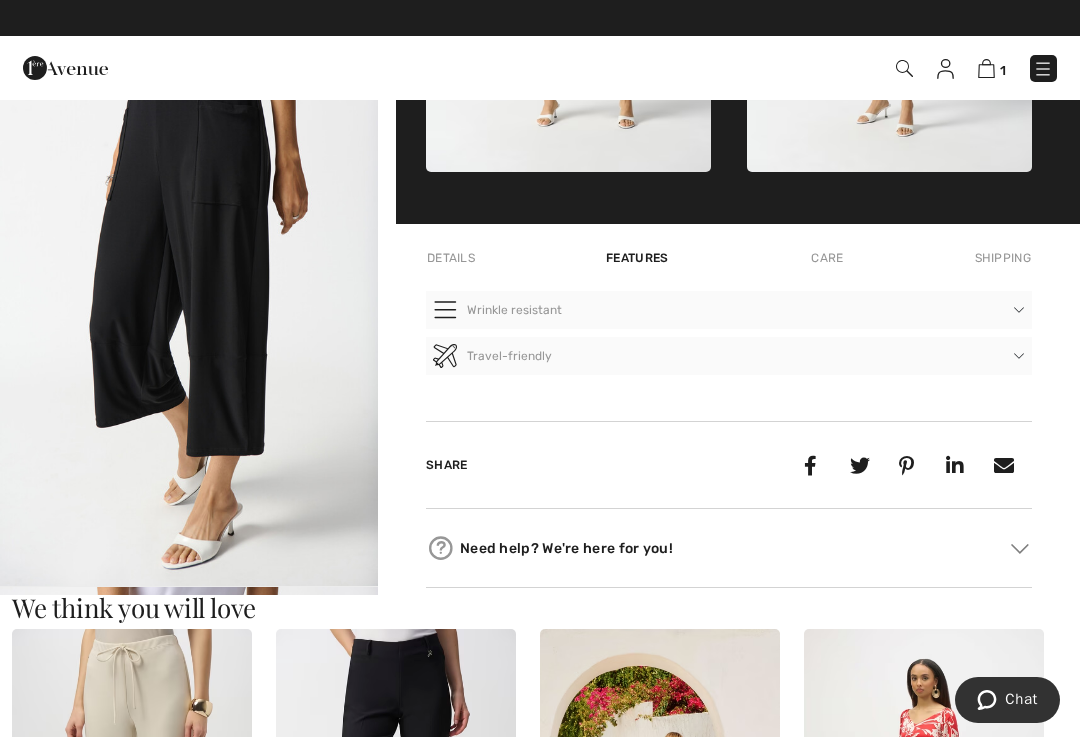 click on "1" at bounding box center [761, 68] 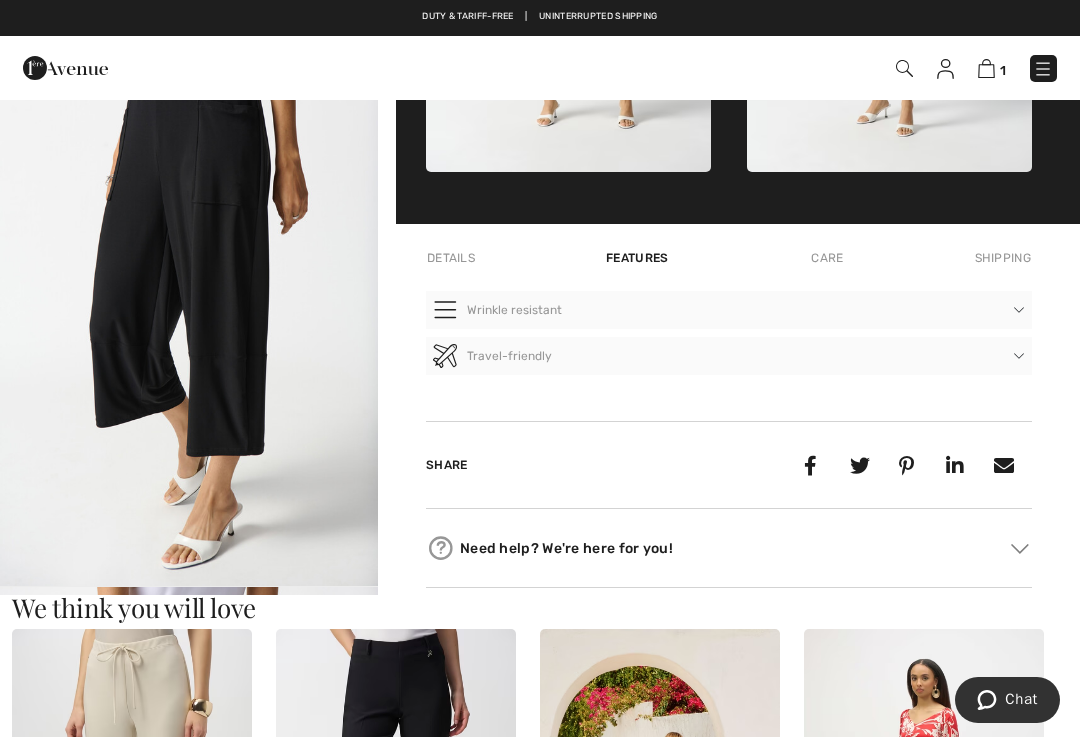 click at bounding box center [986, 68] 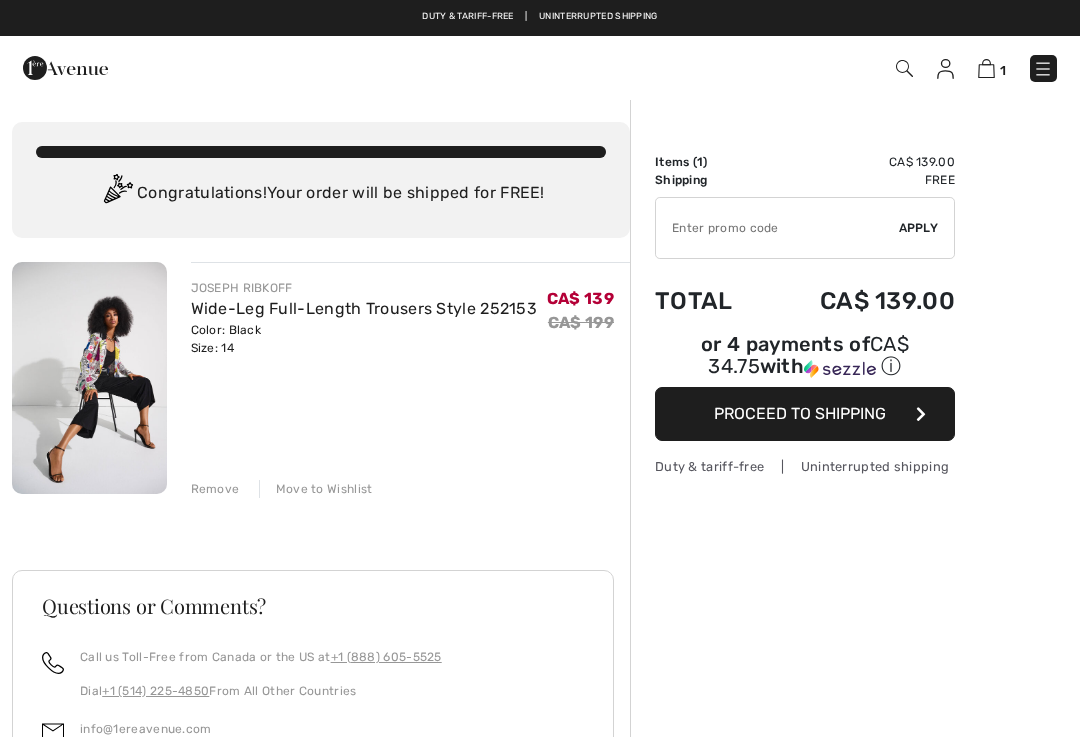 scroll, scrollTop: 0, scrollLeft: 0, axis: both 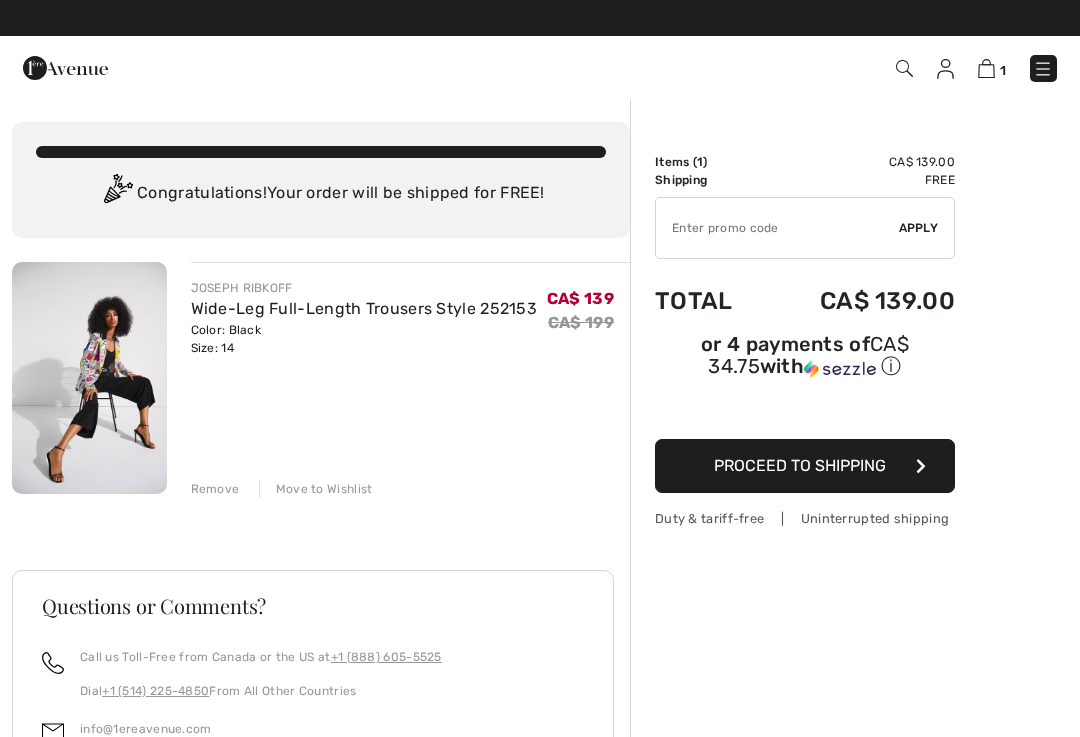 click on "Wide-Leg Full-Length Trousers Style 252153" at bounding box center (364, 308) 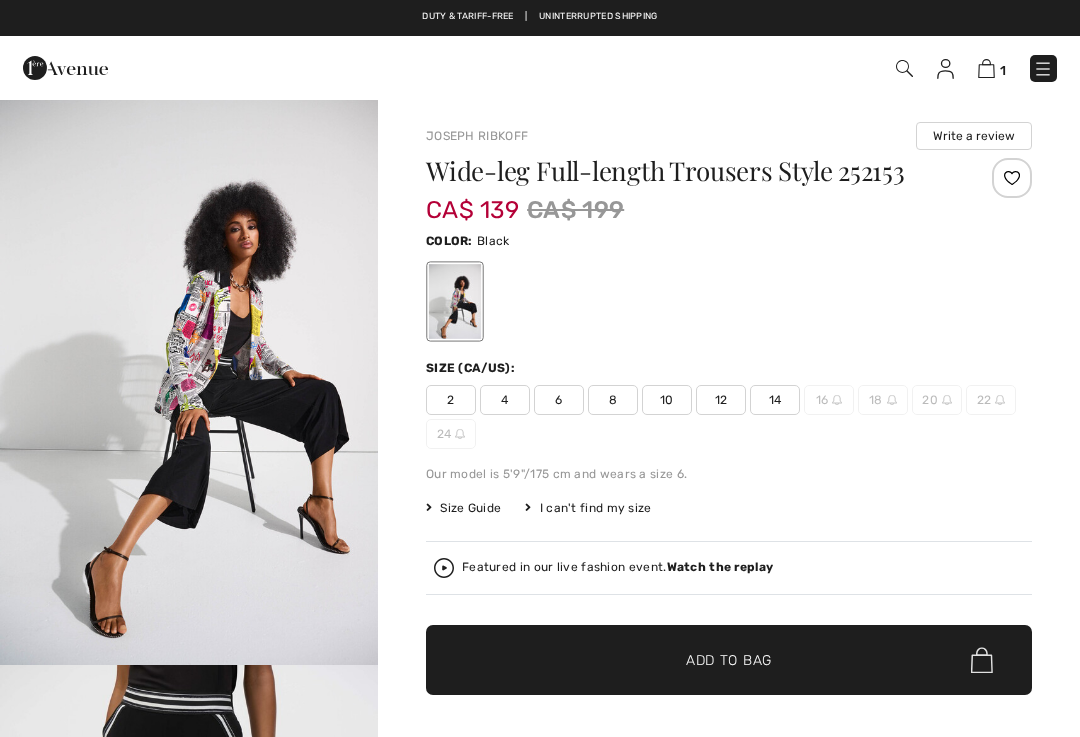 scroll, scrollTop: 0, scrollLeft: 0, axis: both 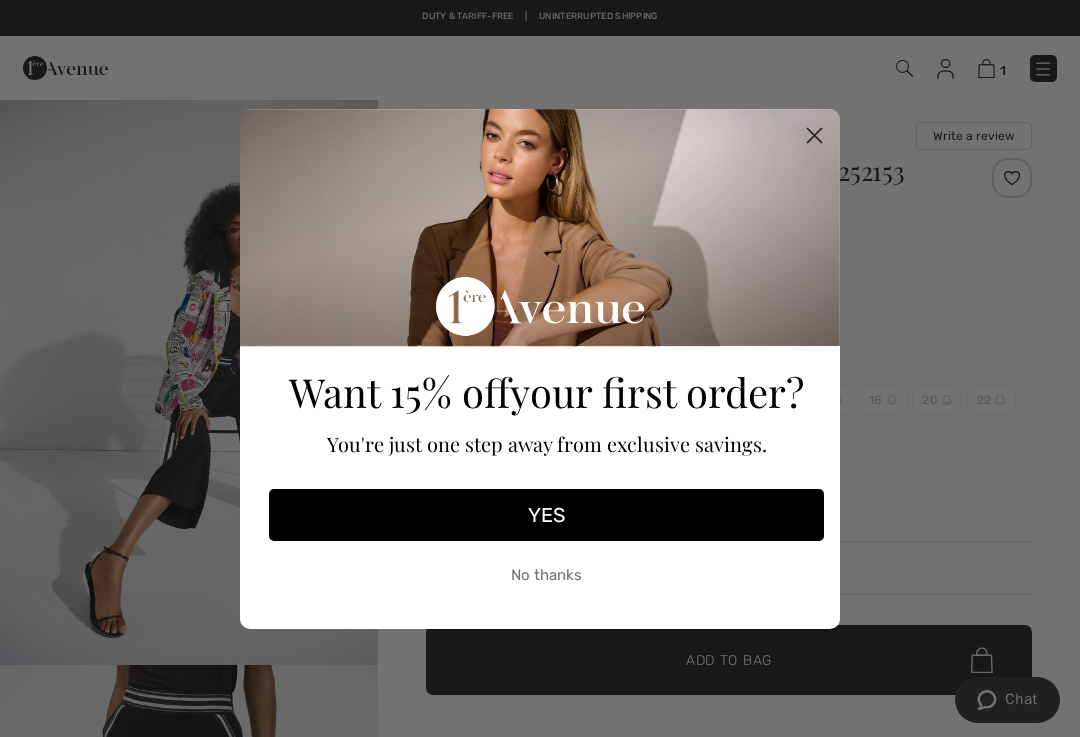 click on "No thanks" at bounding box center [546, 576] 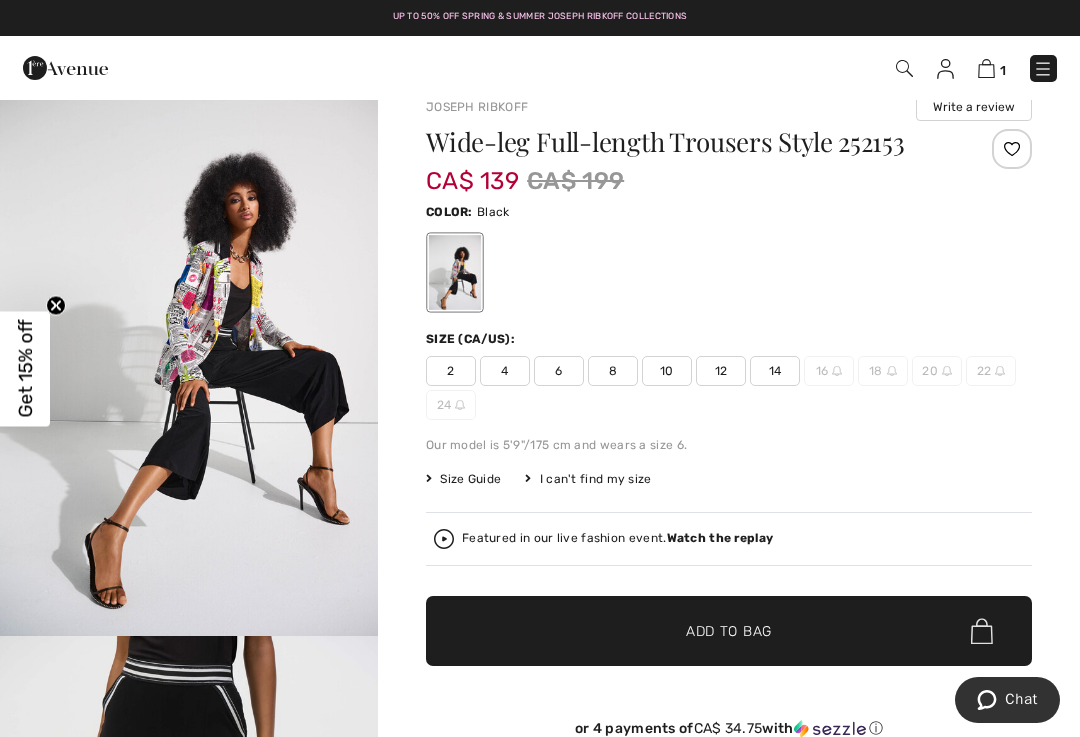 scroll, scrollTop: 0, scrollLeft: 0, axis: both 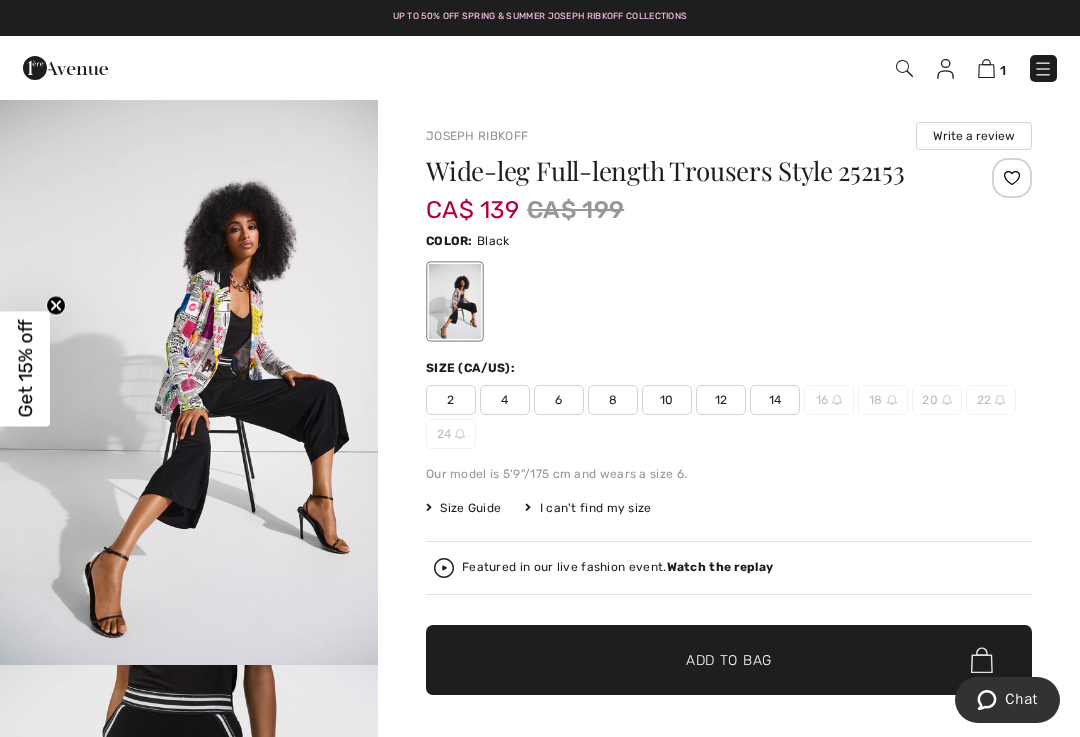 click at bounding box center (986, 68) 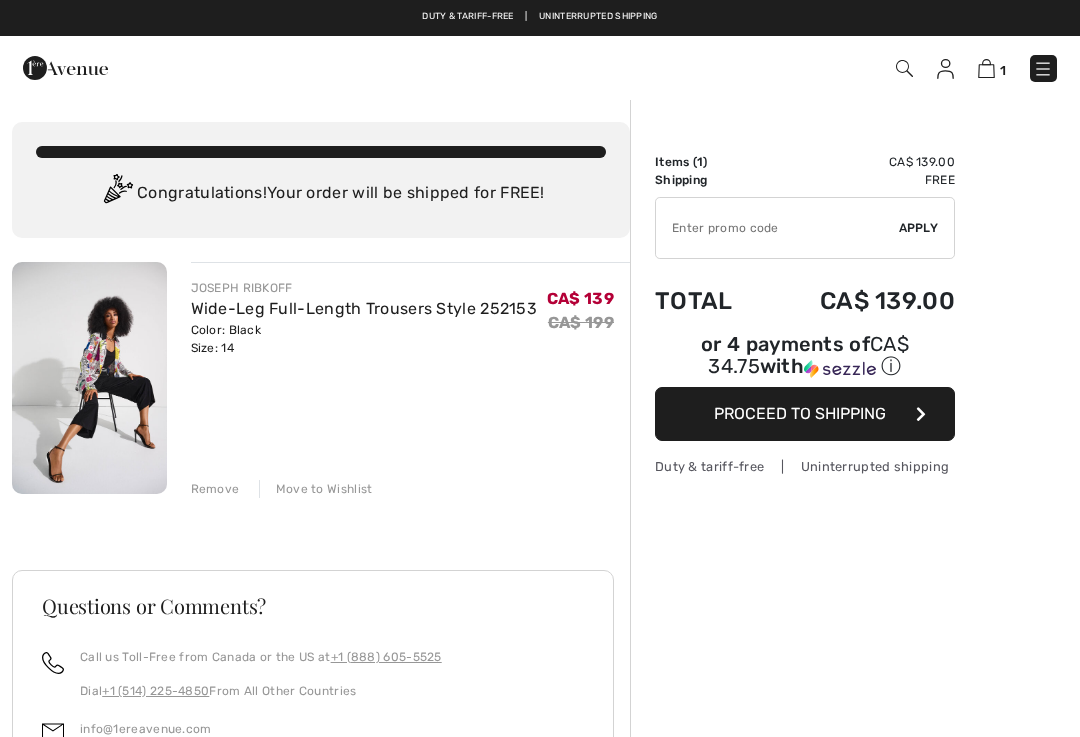 scroll, scrollTop: 0, scrollLeft: 0, axis: both 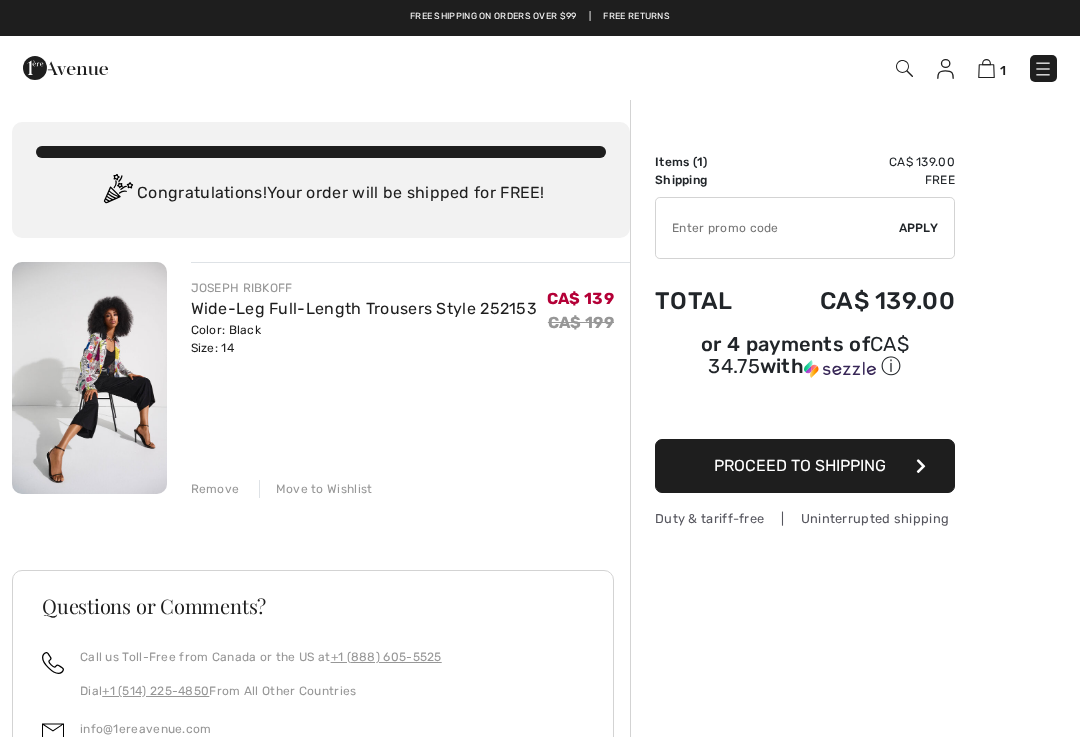 click on "Proceed to Shipping" at bounding box center (800, 465) 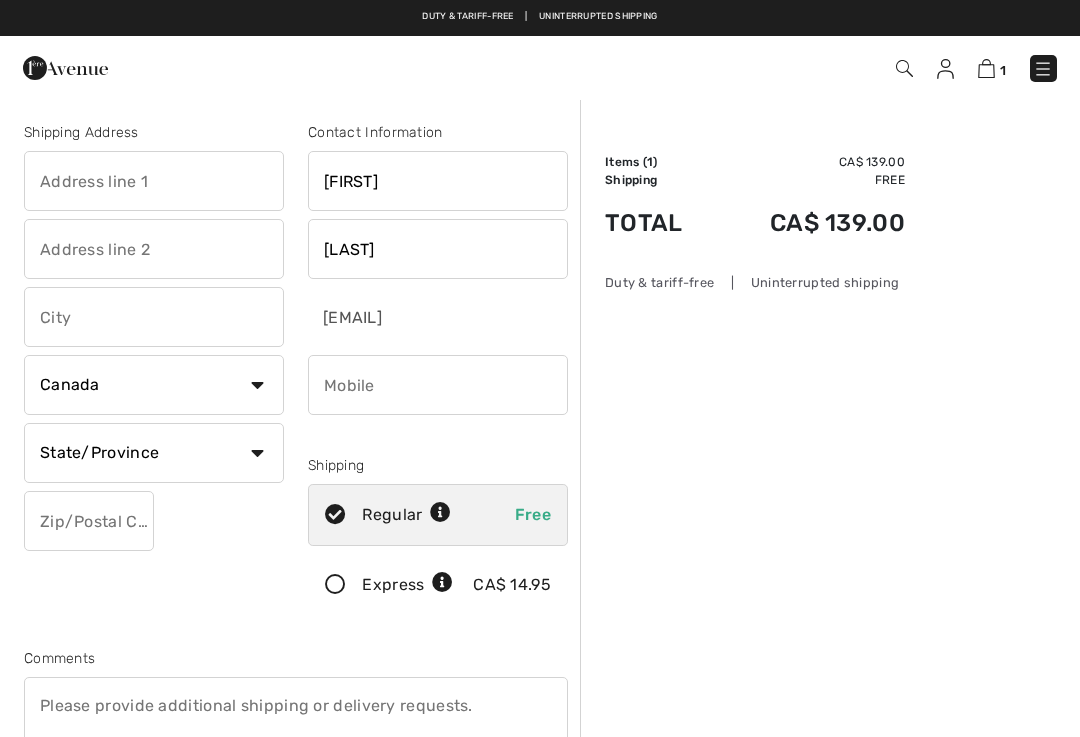 scroll, scrollTop: 0, scrollLeft: 0, axis: both 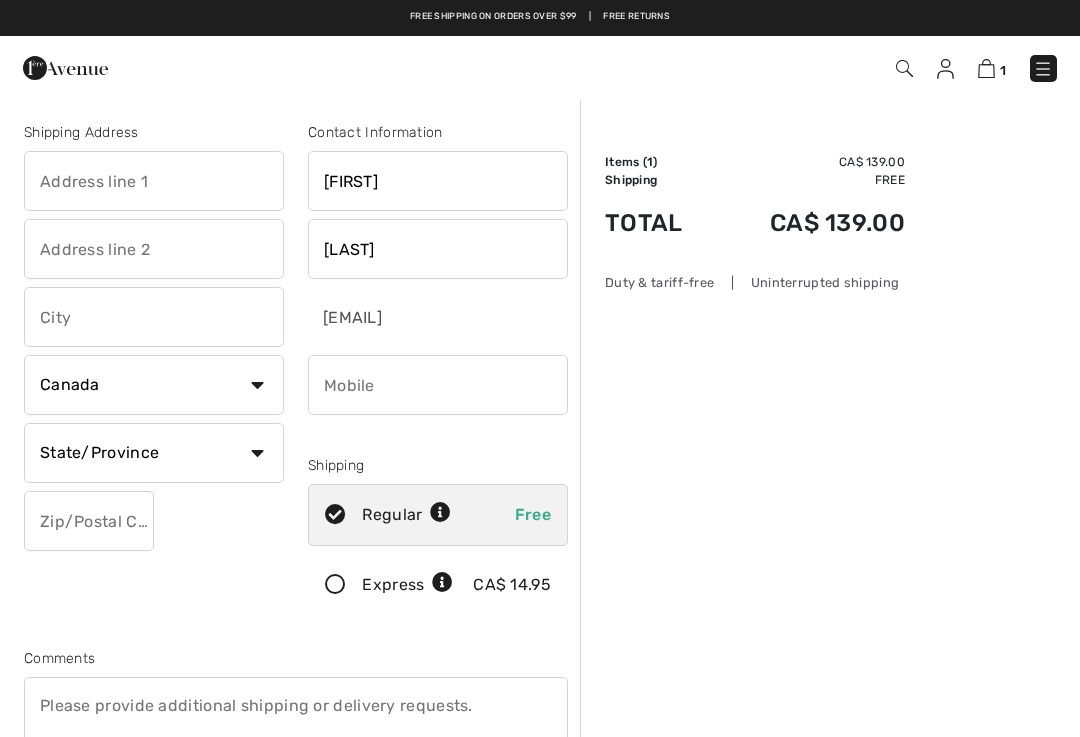 click at bounding box center [1043, 69] 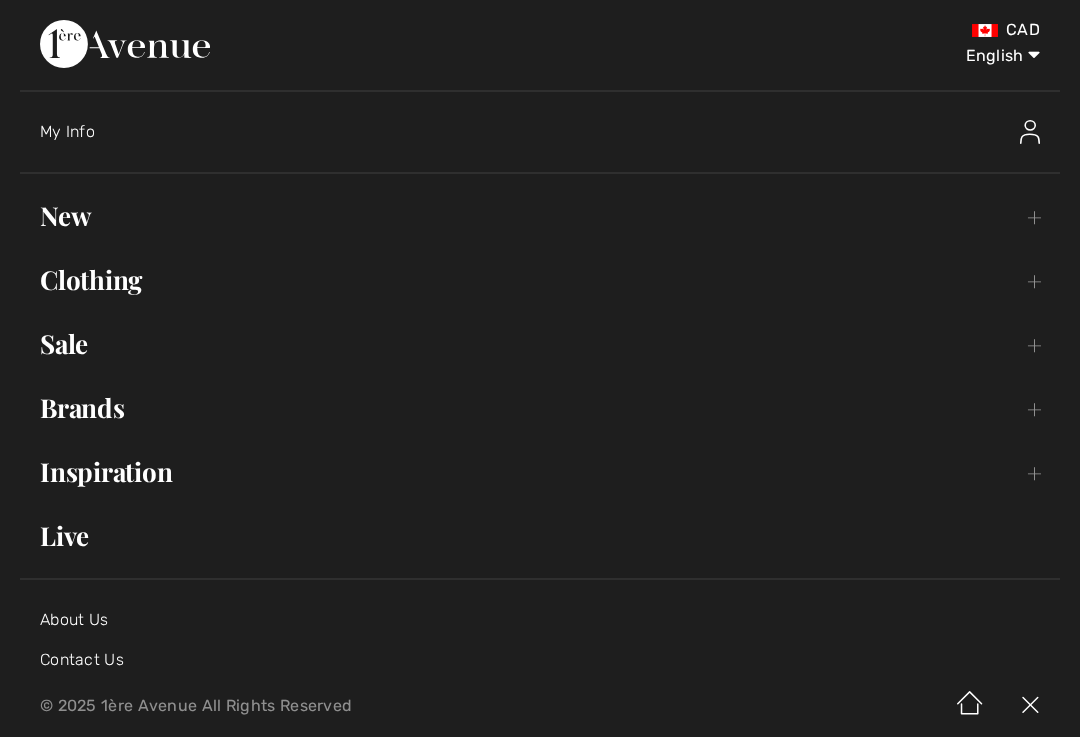 click on "New Toggle submenu" at bounding box center [540, 216] 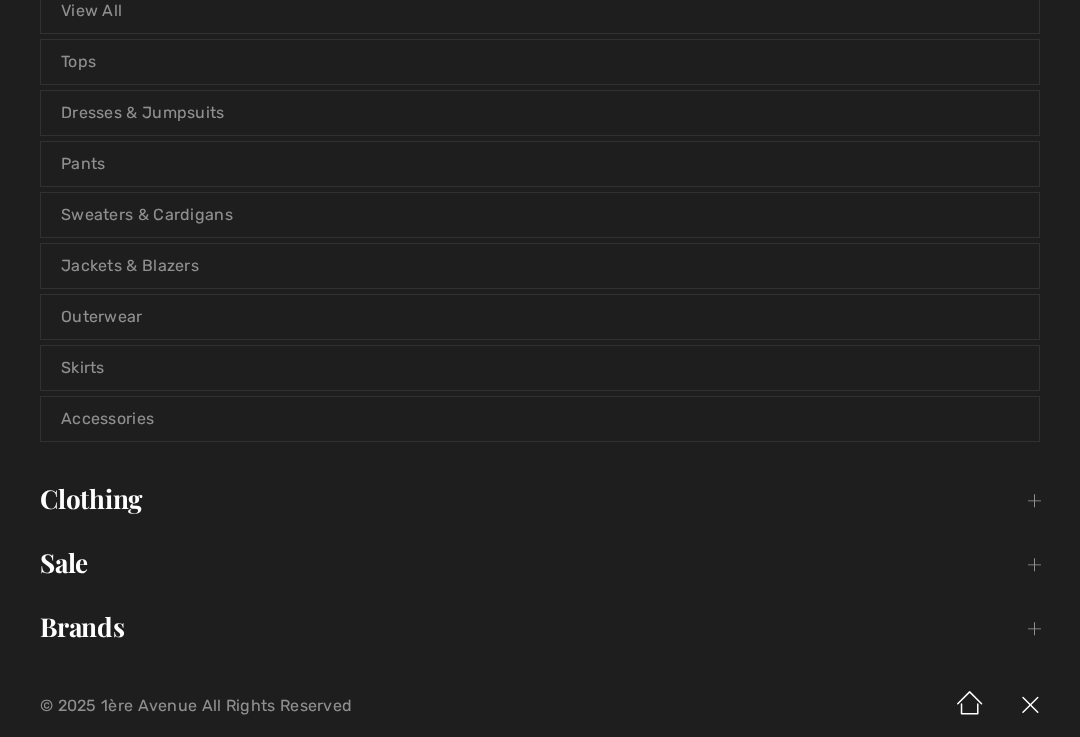 scroll, scrollTop: 265, scrollLeft: 0, axis: vertical 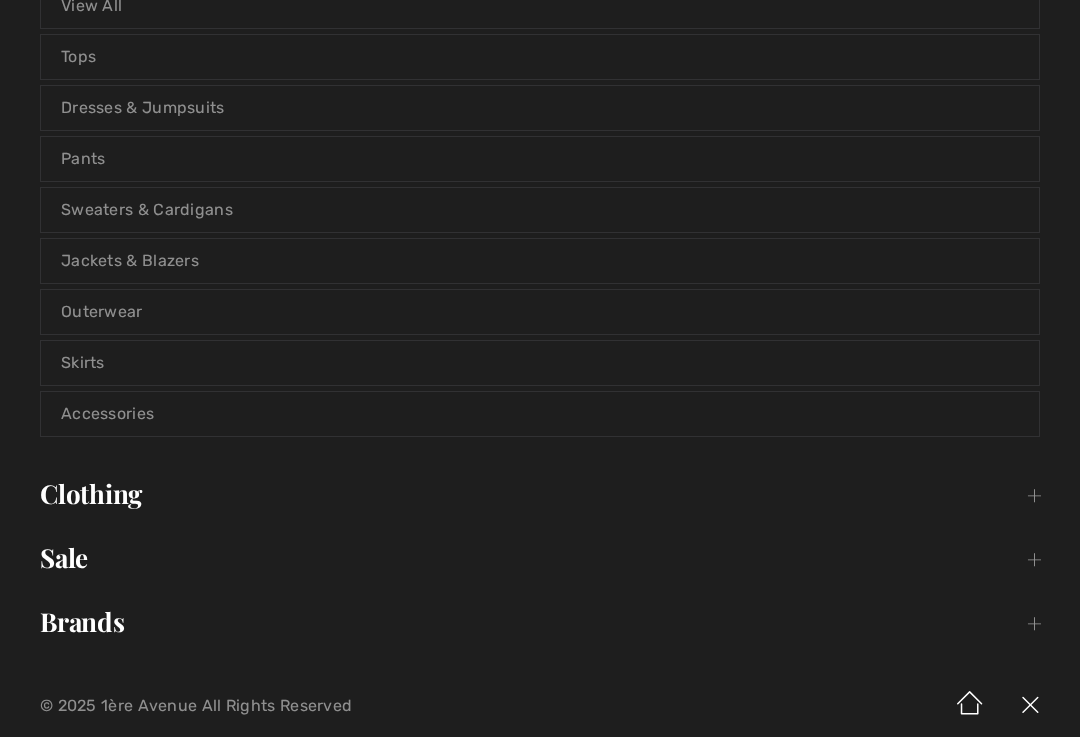 click on "Accessories" at bounding box center (540, 414) 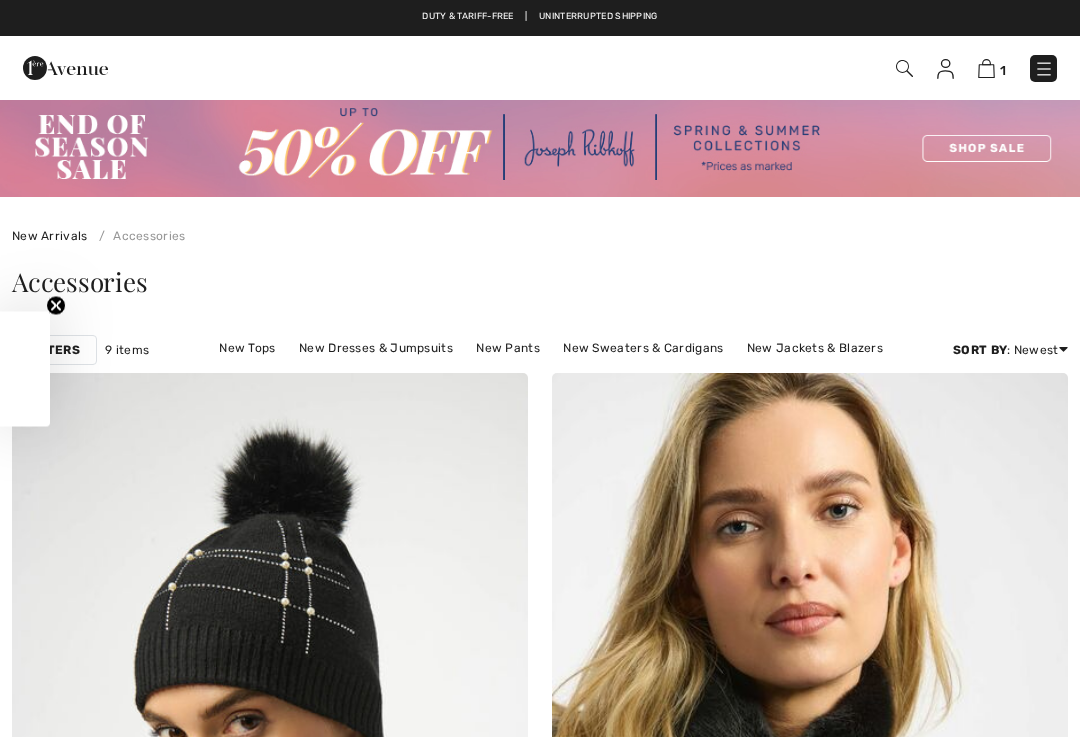 scroll, scrollTop: 0, scrollLeft: 0, axis: both 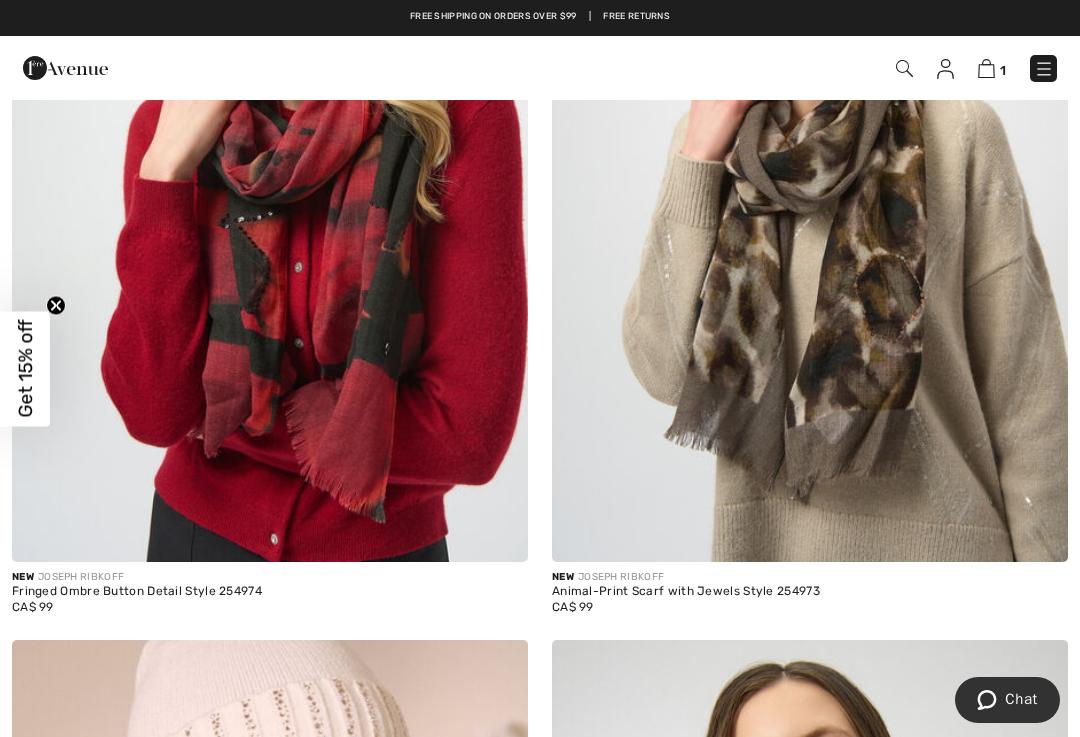 click at bounding box center [986, 68] 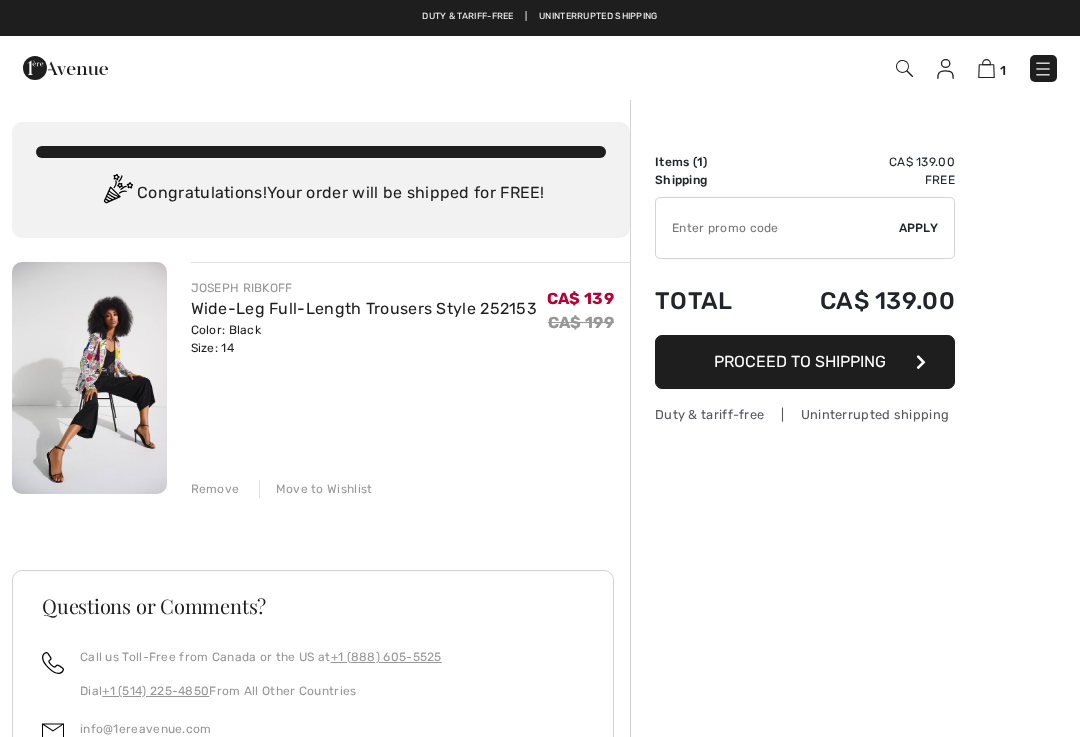 scroll, scrollTop: 0, scrollLeft: 0, axis: both 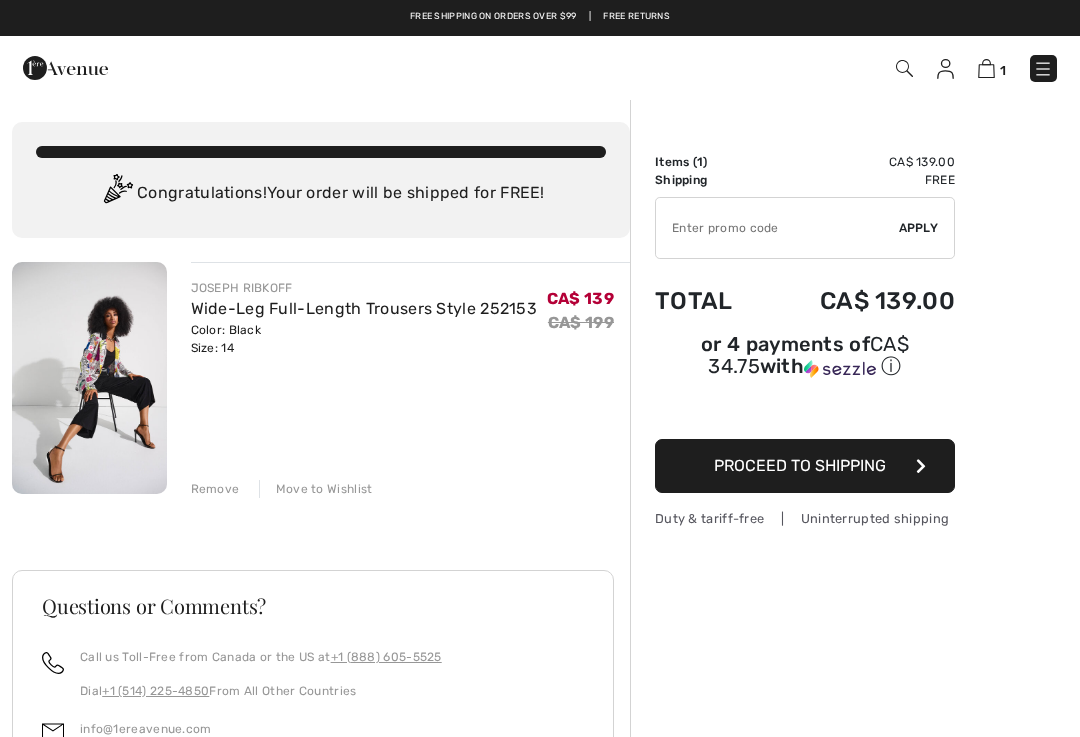 click at bounding box center (777, 228) 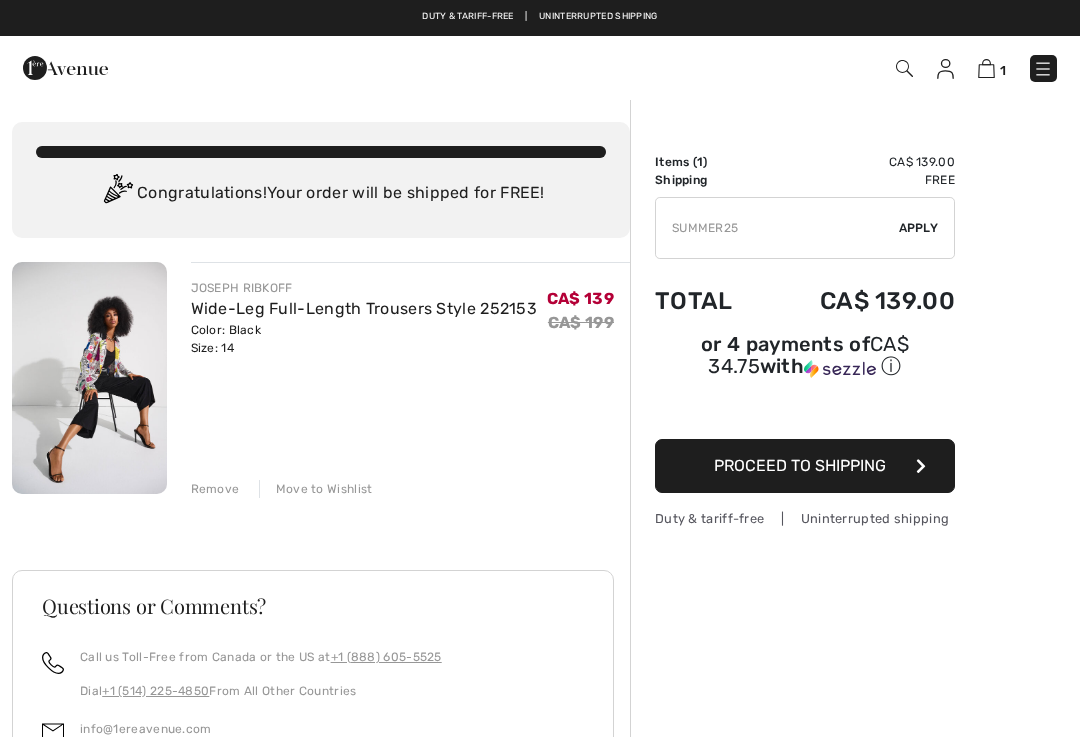 click on "Apply" at bounding box center [919, 228] 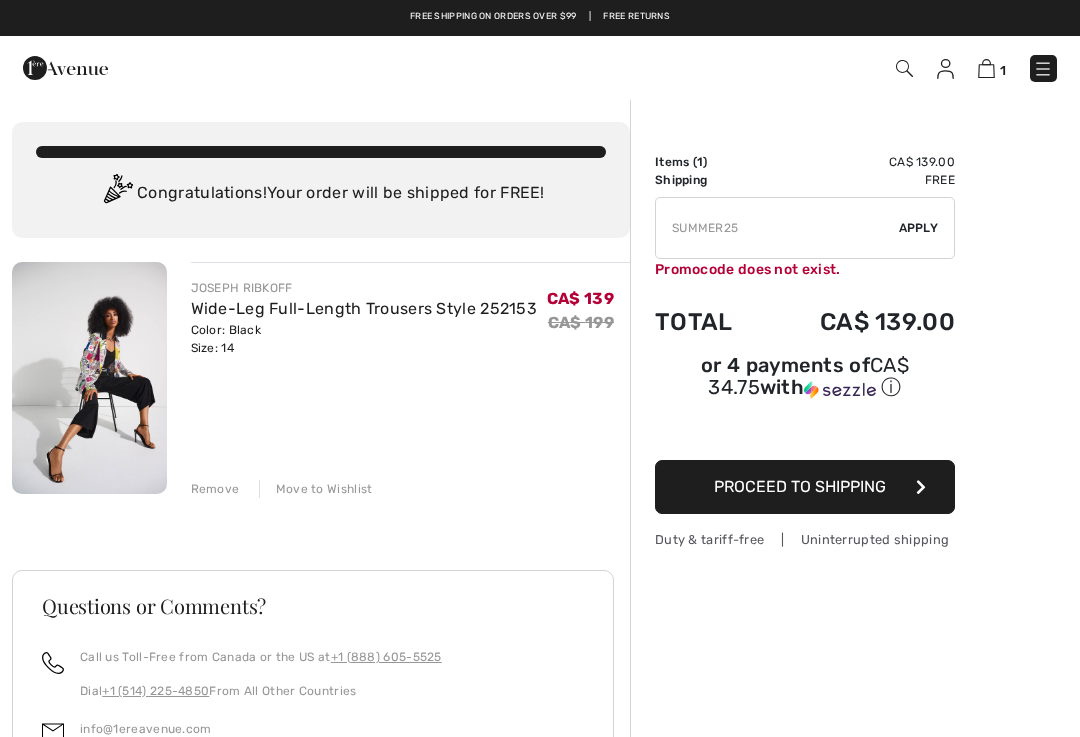 click at bounding box center [777, 228] 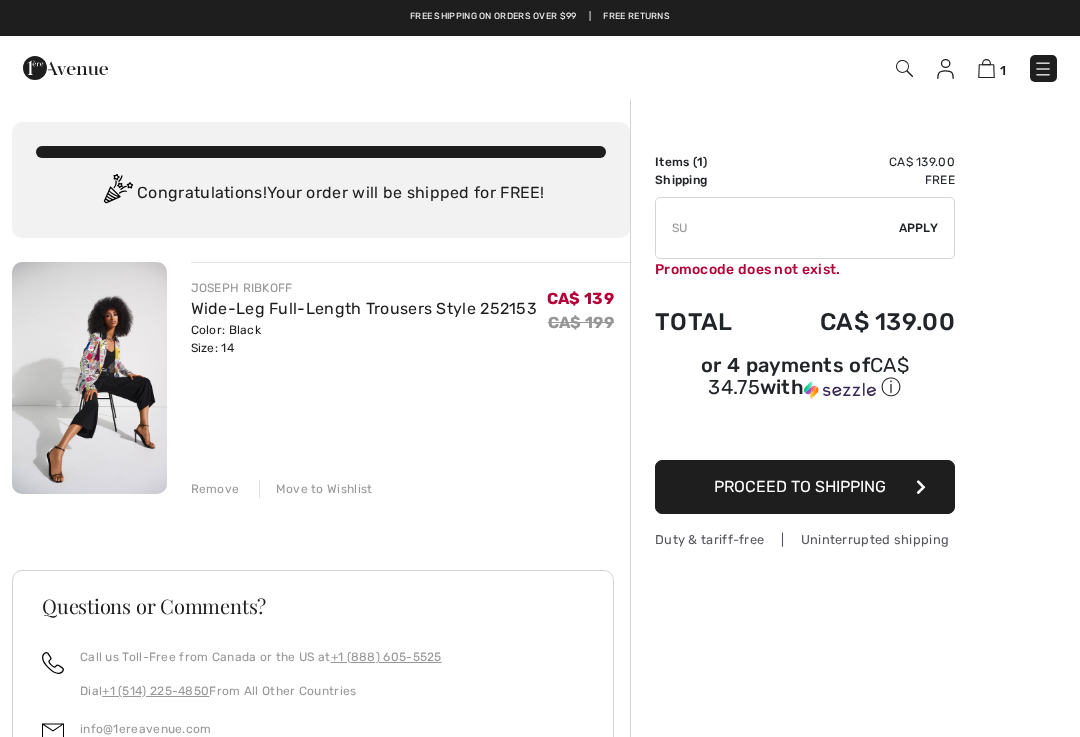 type on "S" 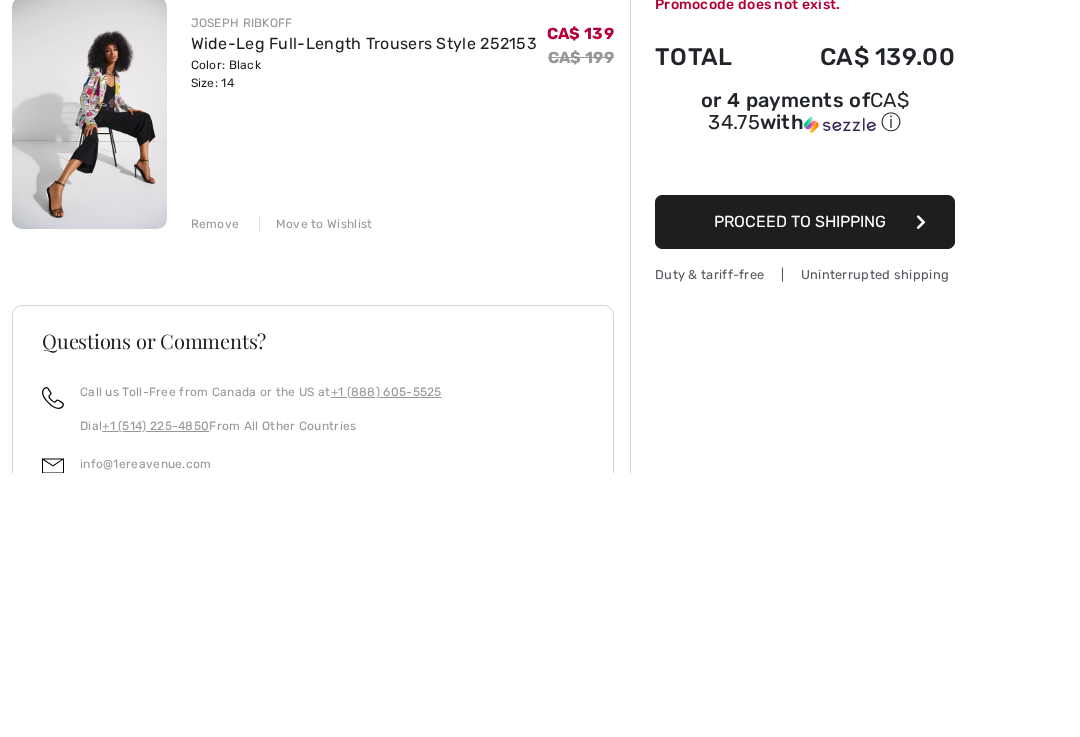 type 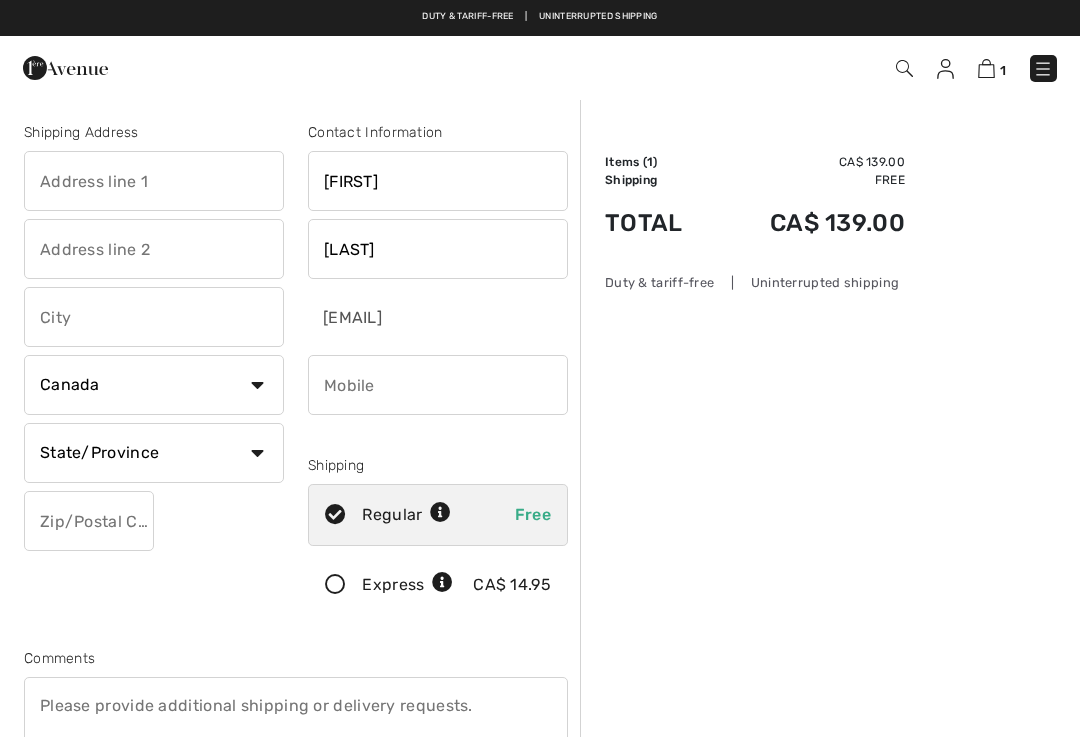 scroll, scrollTop: 0, scrollLeft: 0, axis: both 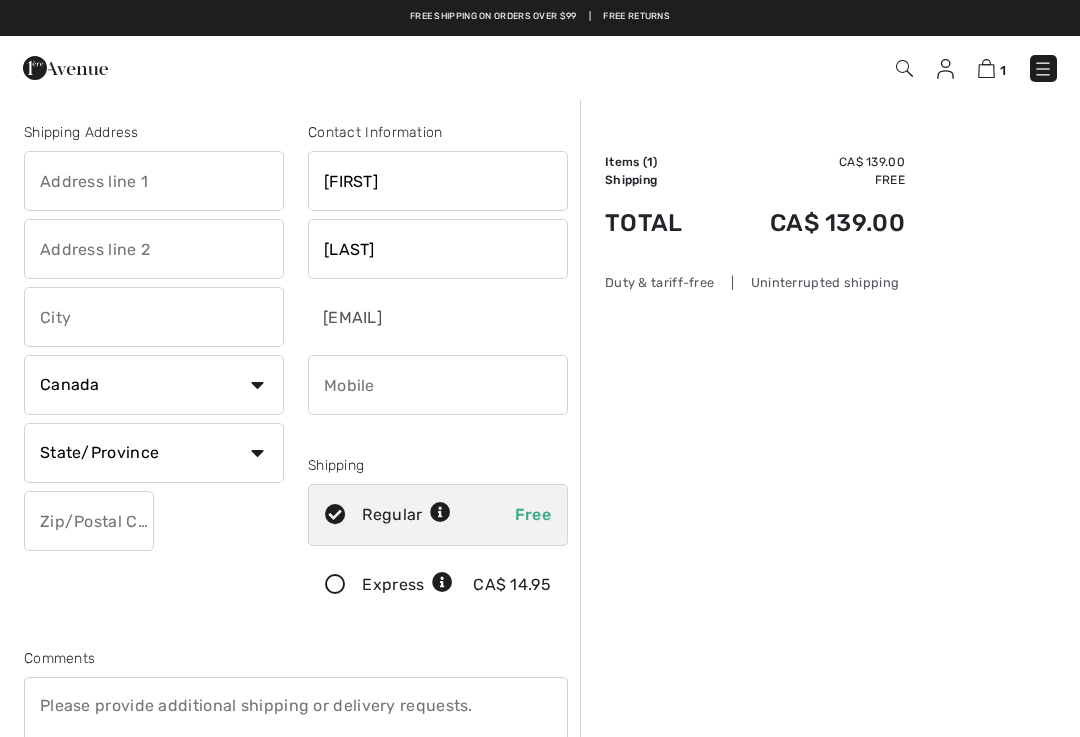 click at bounding box center (154, 181) 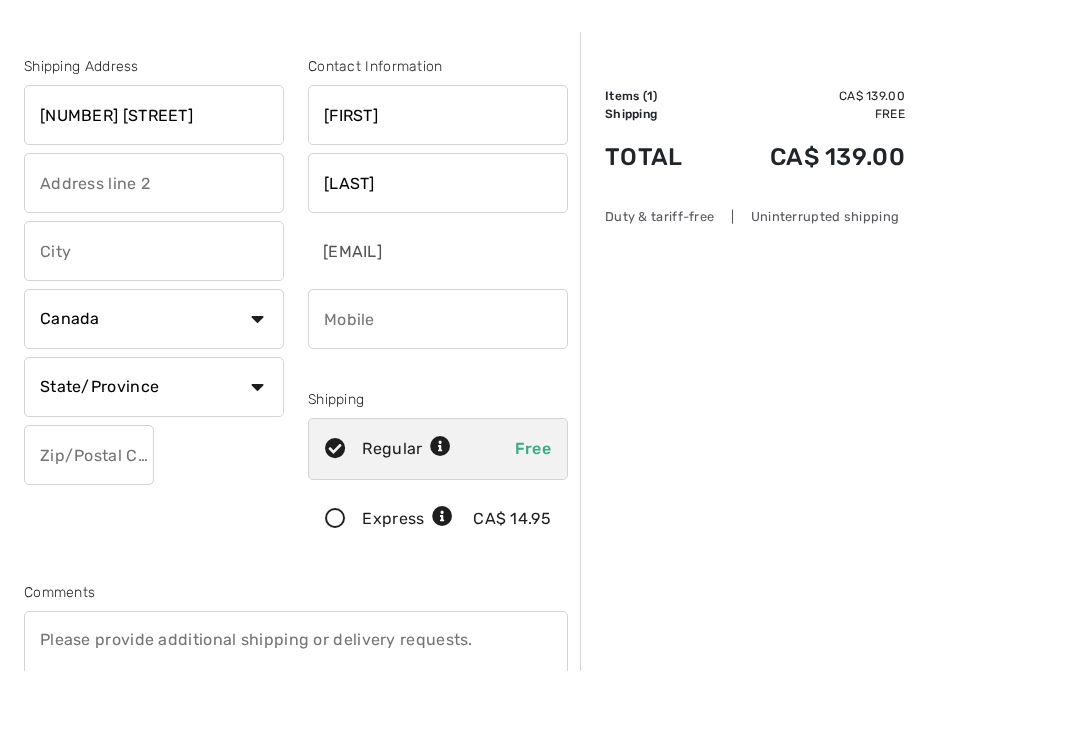 click at bounding box center [154, 317] 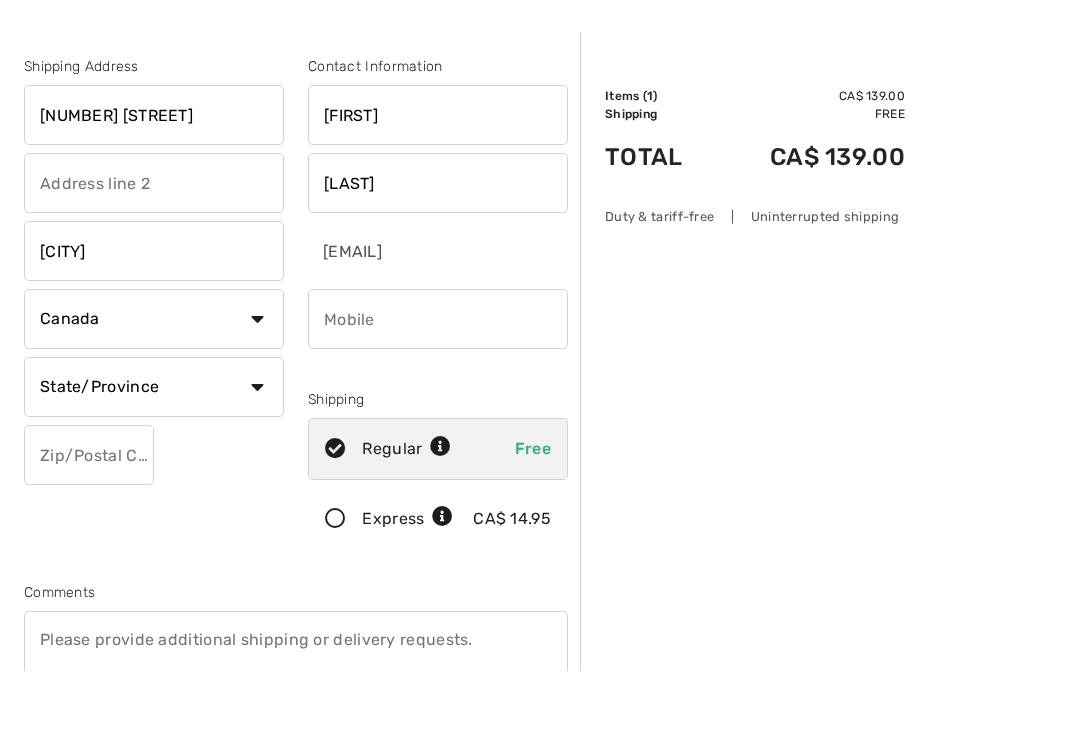 type on "[CITY]" 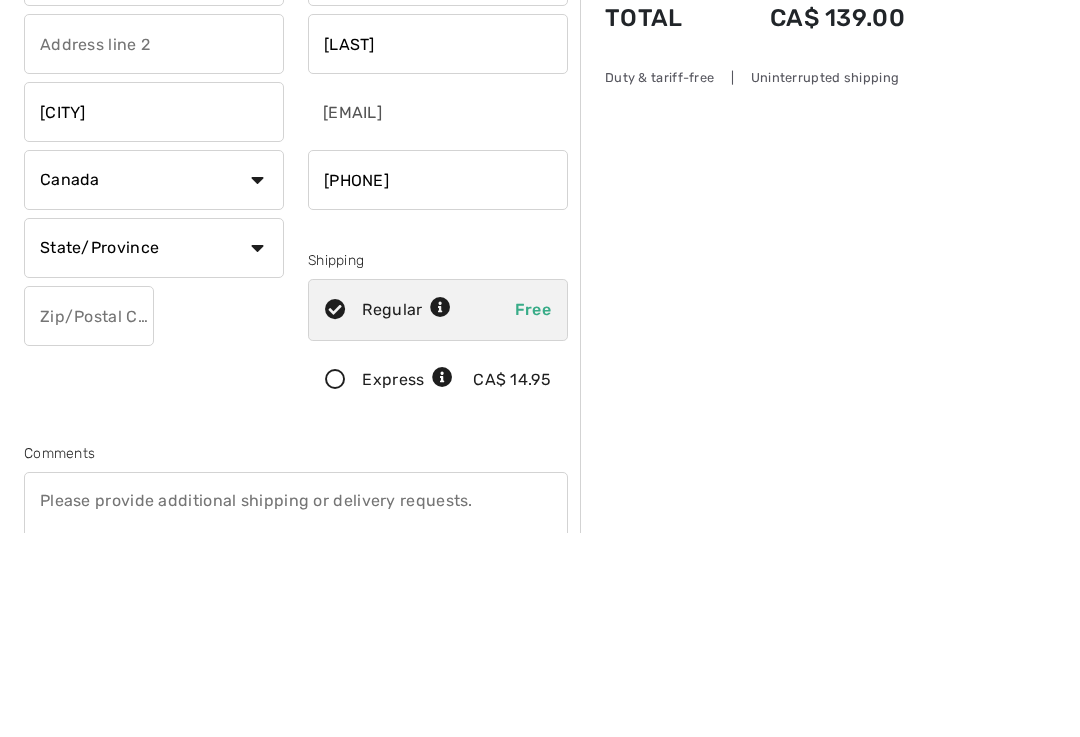 type on "6134009957" 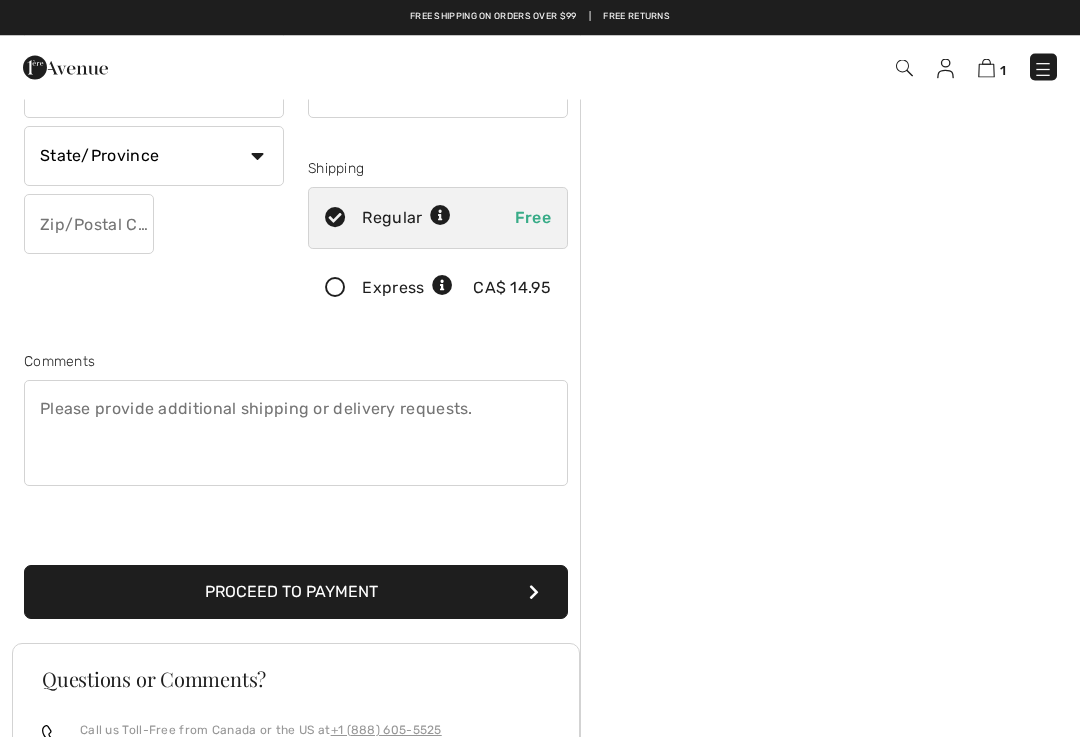 scroll, scrollTop: 296, scrollLeft: 0, axis: vertical 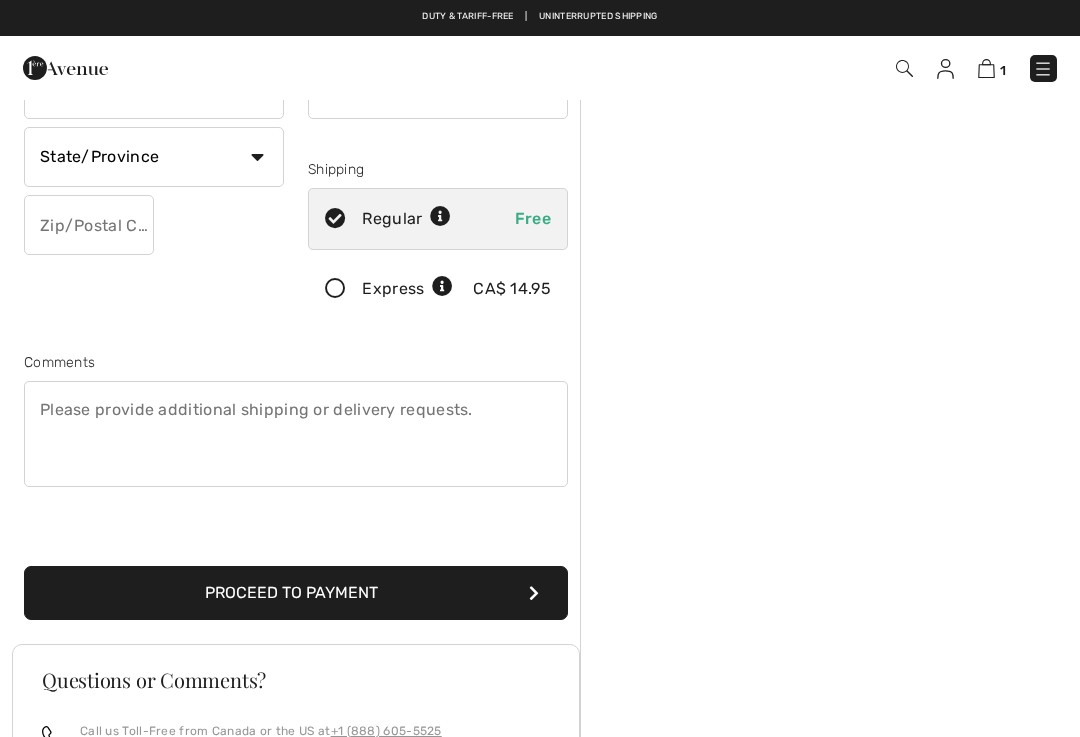 click on "Proceed to Payment" at bounding box center (296, 593) 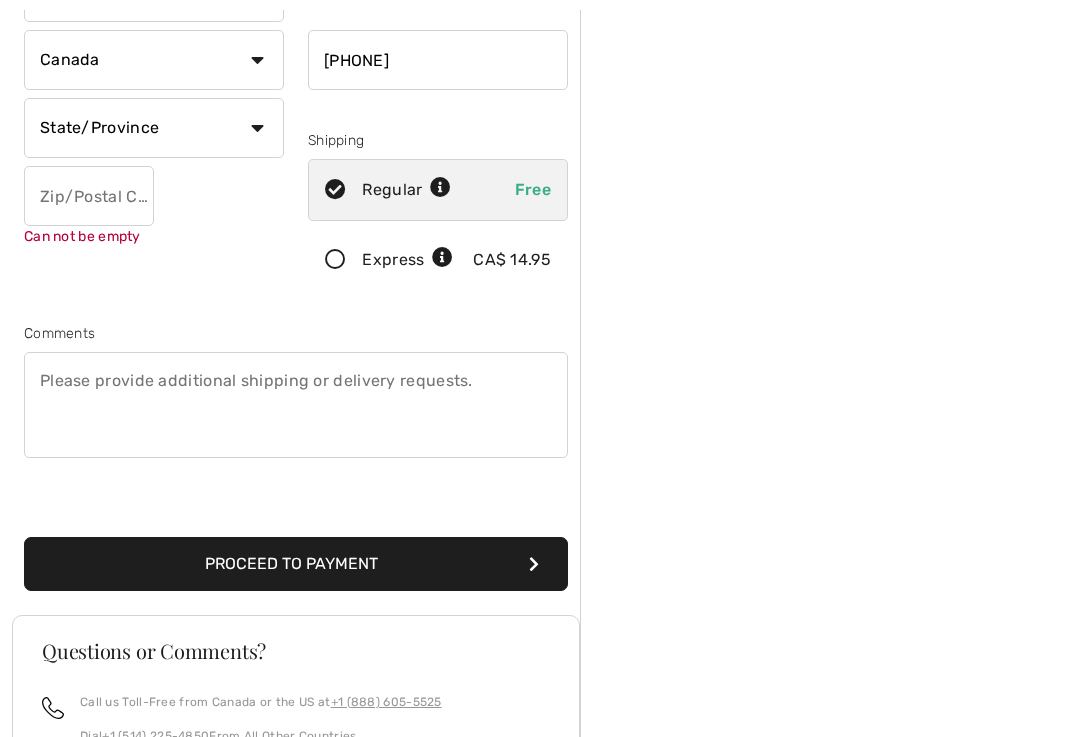 scroll, scrollTop: 346, scrollLeft: 0, axis: vertical 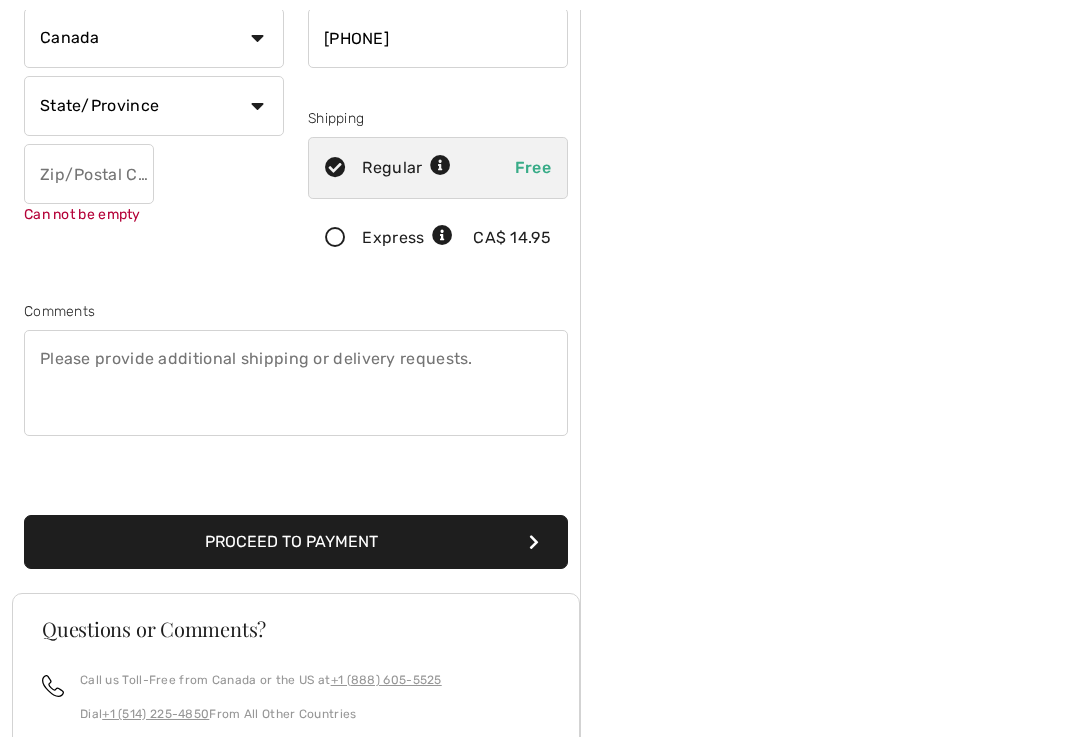 click at bounding box center (89, 174) 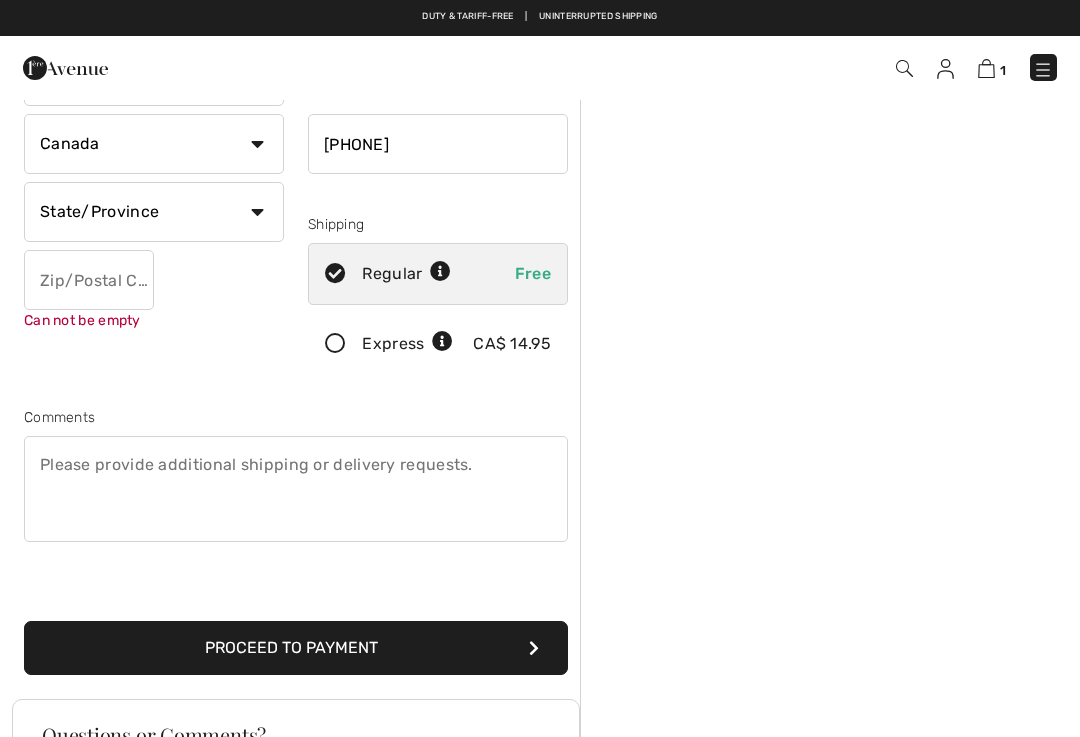 scroll, scrollTop: 231, scrollLeft: 0, axis: vertical 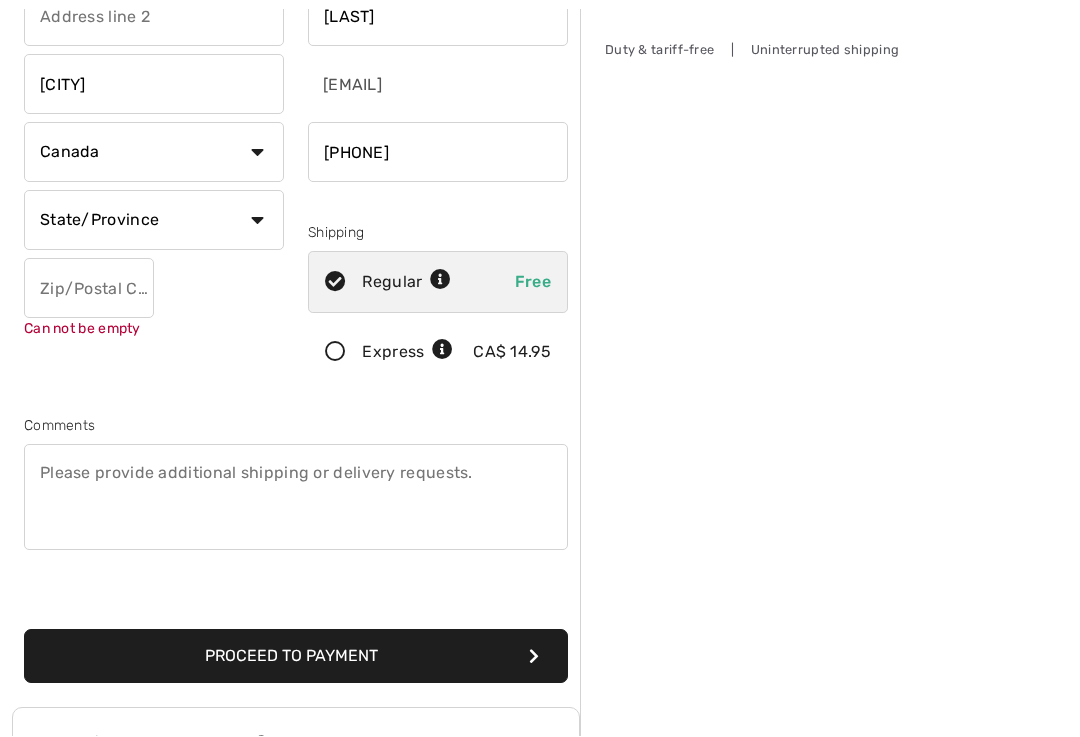 click on "Country
Canada
United States
Afghanistan
Aland Islands
Albania
Algeria
American Samoa
Andorra
Angola
Anguilla
Antarctica
Antigua and Barbuda
Argentina
Armenia
Aruba
Australia
Austria
Azerbaijan
Bahamas
Bahrain
Bangladesh
Barbados
Belarus
Belgium
Belize
Benin
Bermuda
Bhutan
Bolivia
Bonaire
Bosnia and Herzegovina
Botswana
Bouvet Island
Brazil
British Indian Ocean Territory
Brunei Darussalam
Bulgaria
Burkina Faso
Burundi
Cambodia
Cameroon
Cape Verde
Cayman Islands
Central African Republic
Chad
Chile China" at bounding box center [154, 154] 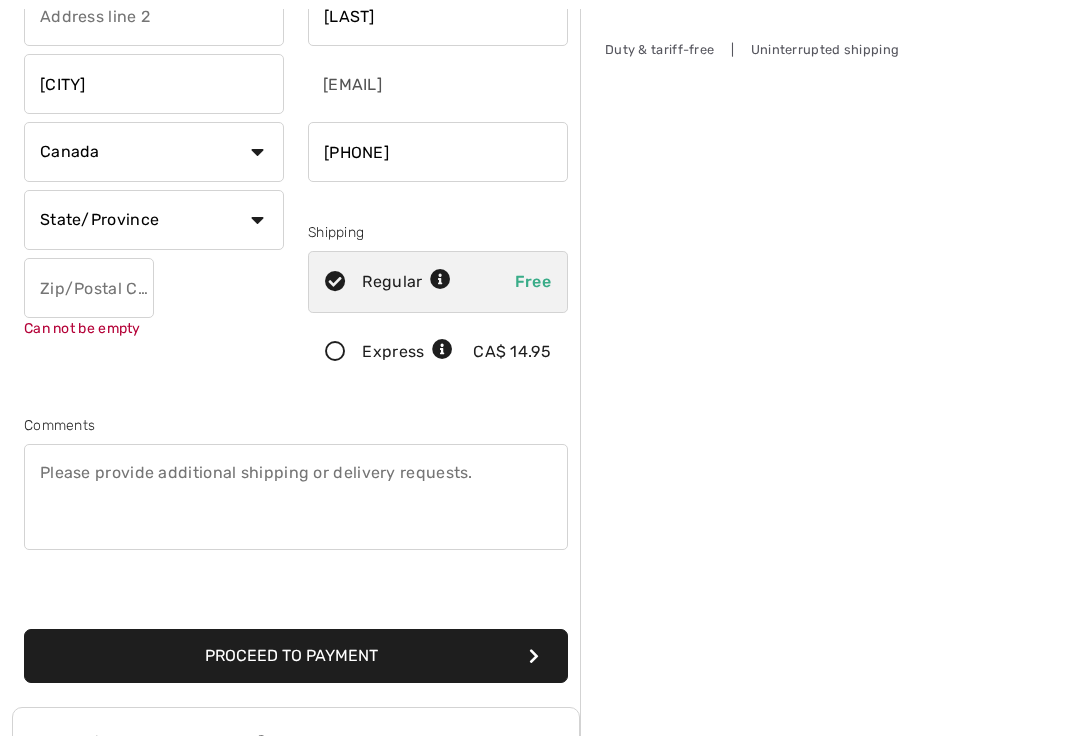 scroll, scrollTop: 233, scrollLeft: 0, axis: vertical 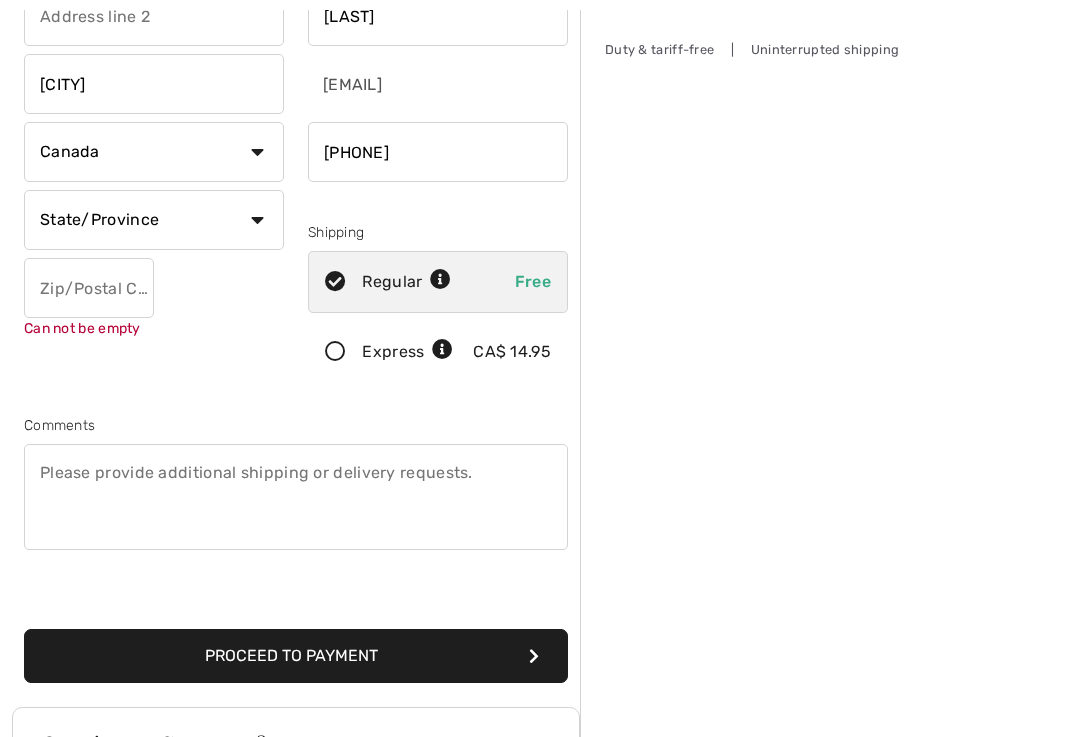 click on "State/Province
Alberta
British Columbia
Manitoba
New Brunswick
Newfoundland and Labrador
Northwest Territories
Nova Scotia
Nunavut
Ontario
Prince Edward Island
Quebec
Saskatchewan
Yukon" at bounding box center (154, 220) 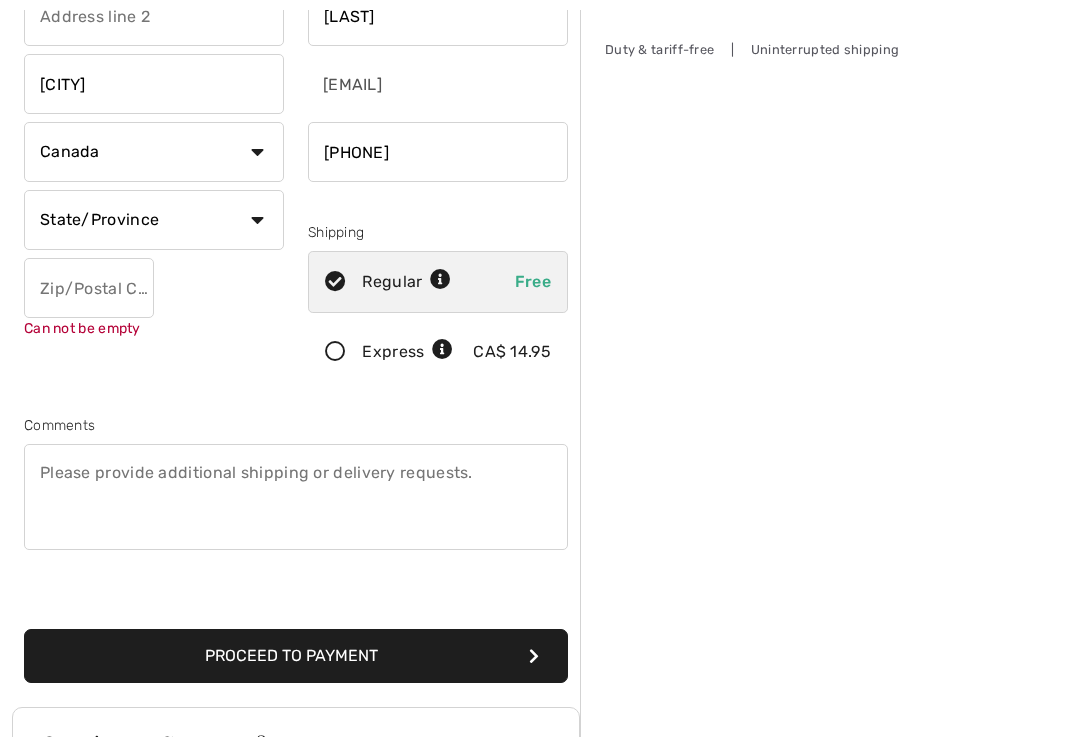 select on "ON" 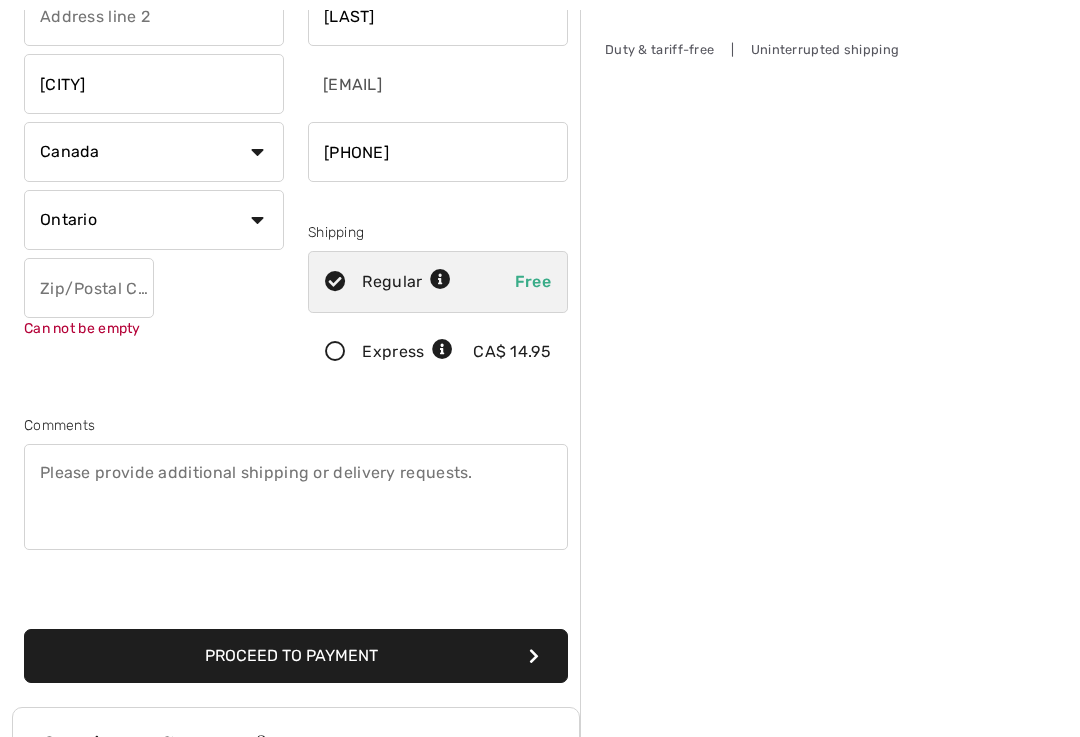 click at bounding box center (89, 288) 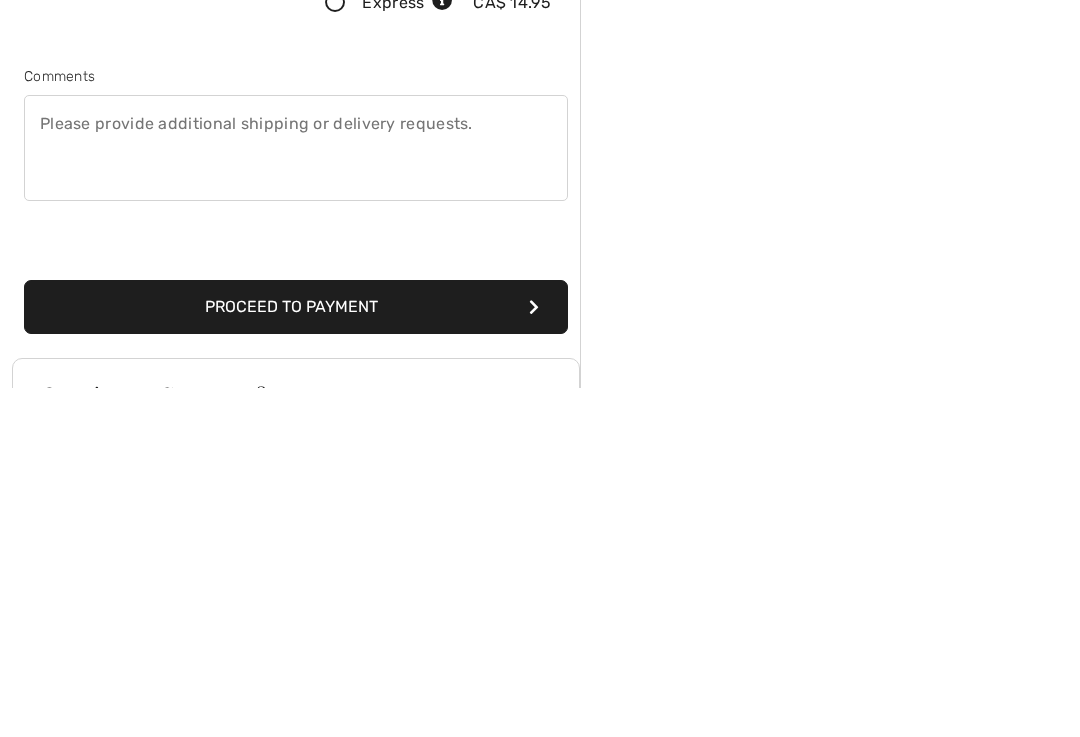 type on "K2J5B7" 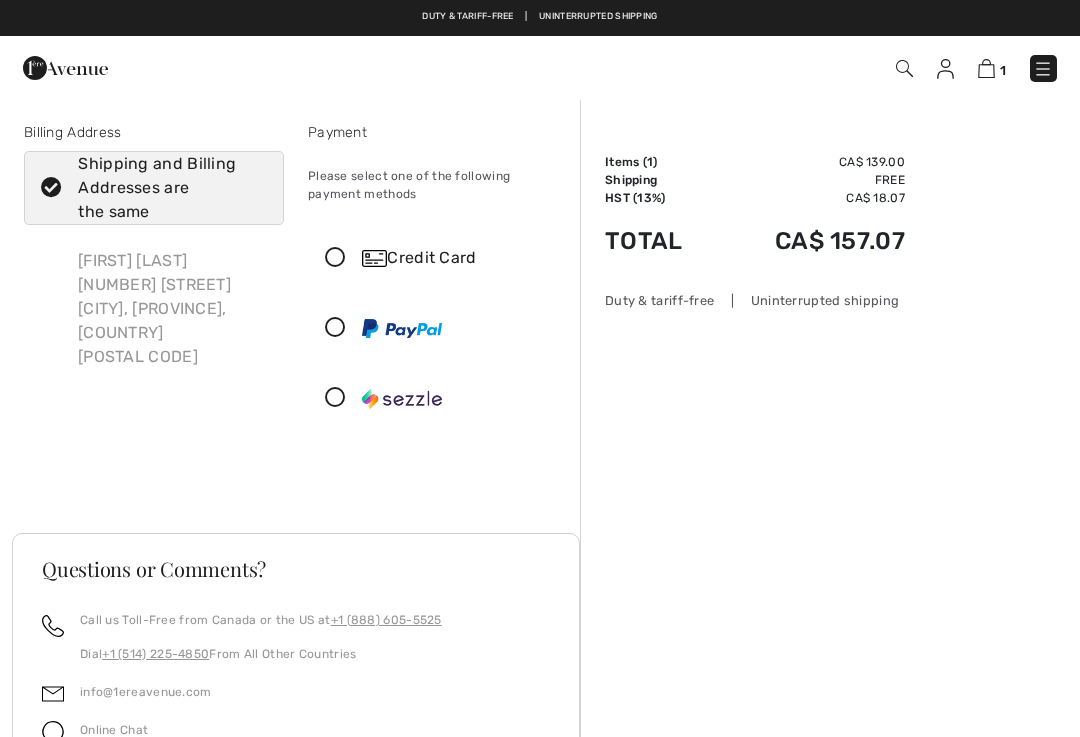 scroll, scrollTop: 0, scrollLeft: 0, axis: both 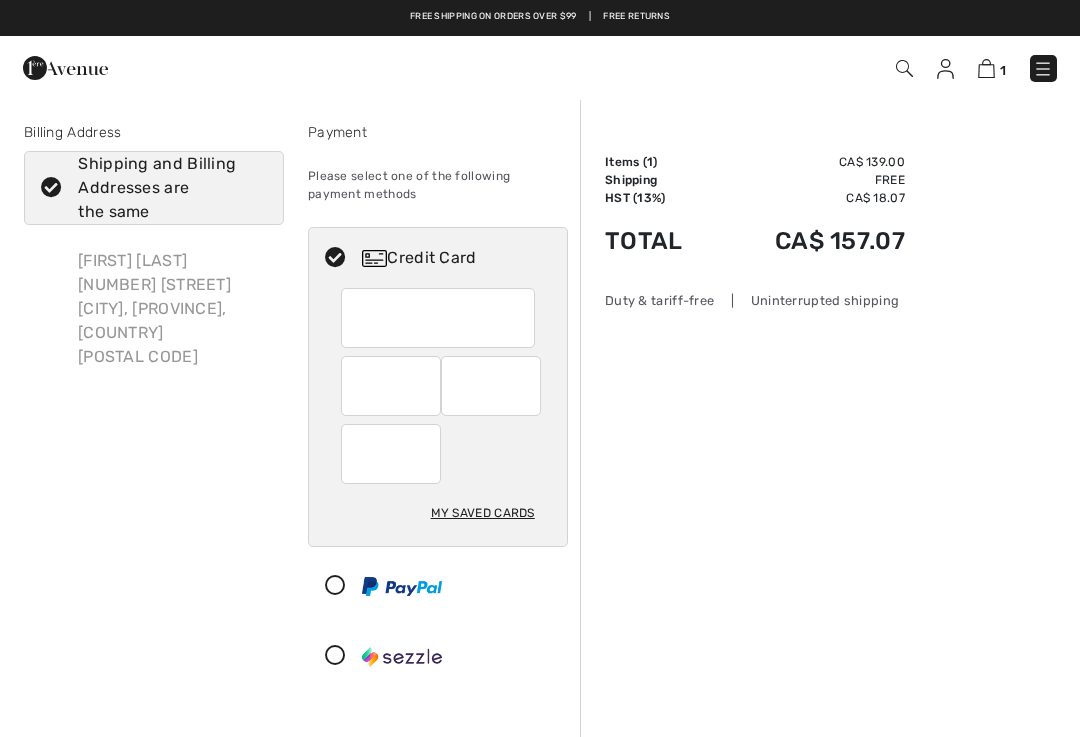 click at bounding box center (986, 68) 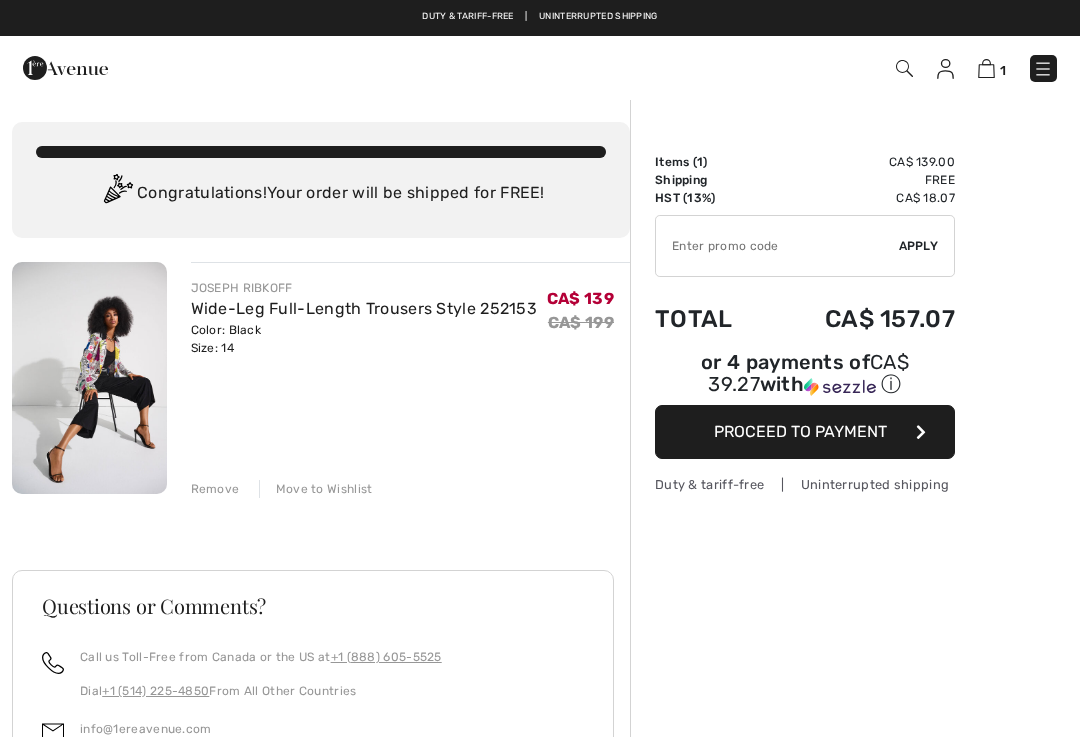 scroll, scrollTop: 0, scrollLeft: 0, axis: both 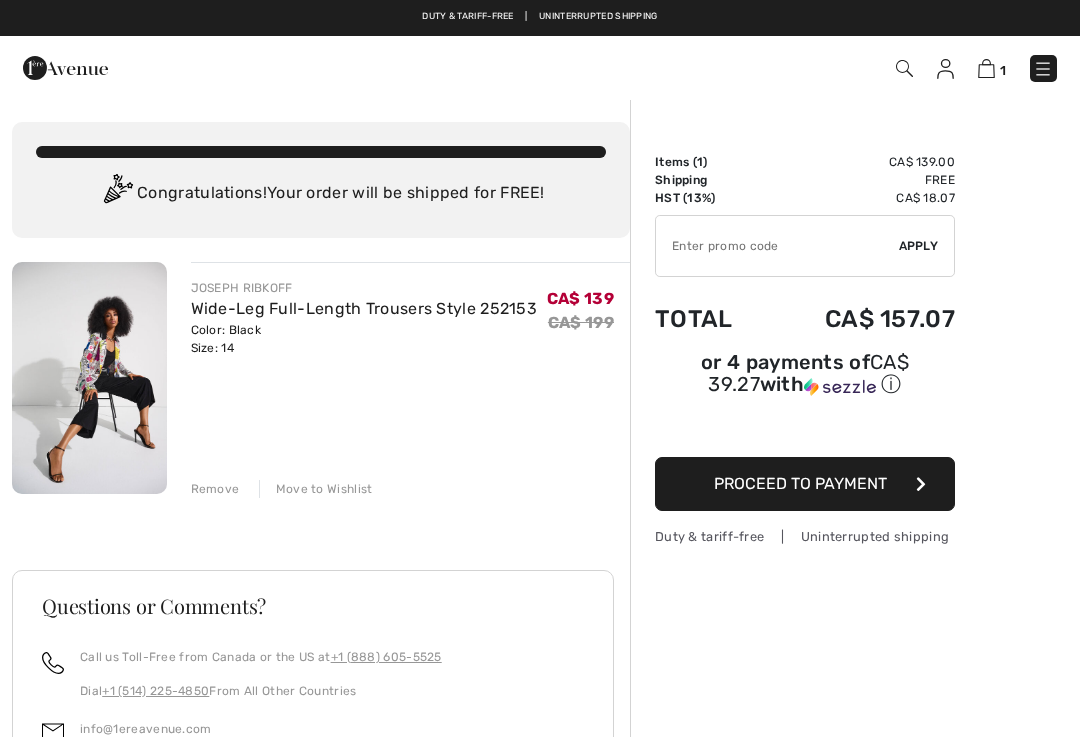 click at bounding box center (945, 69) 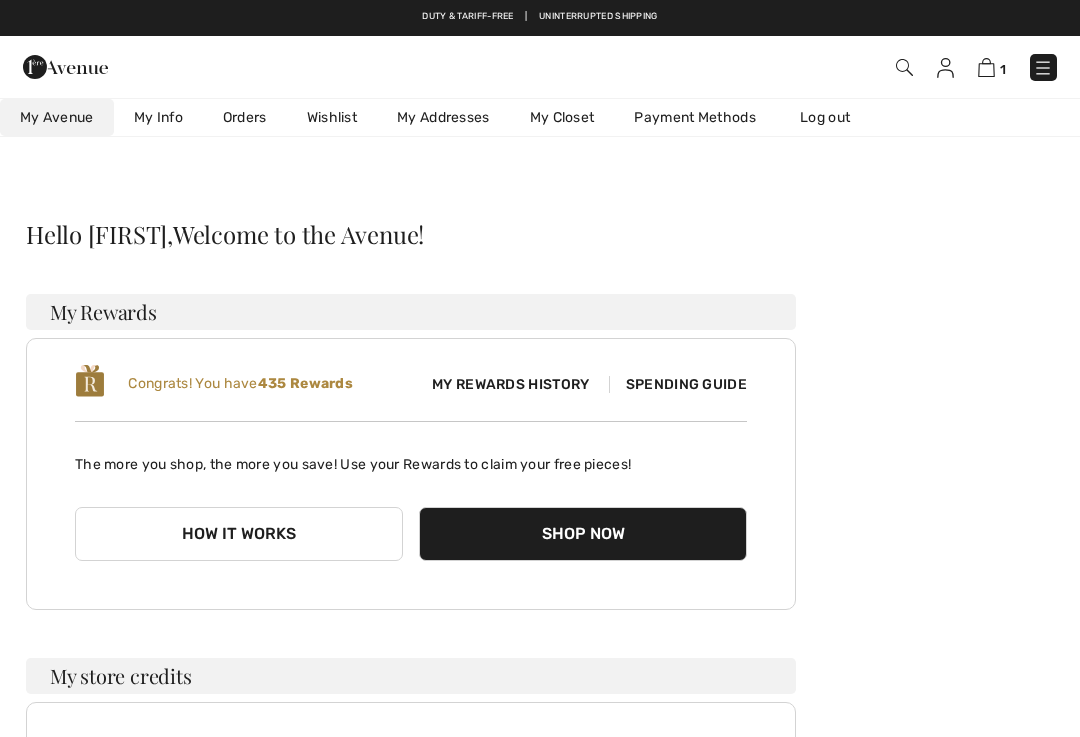 scroll, scrollTop: 0, scrollLeft: 0, axis: both 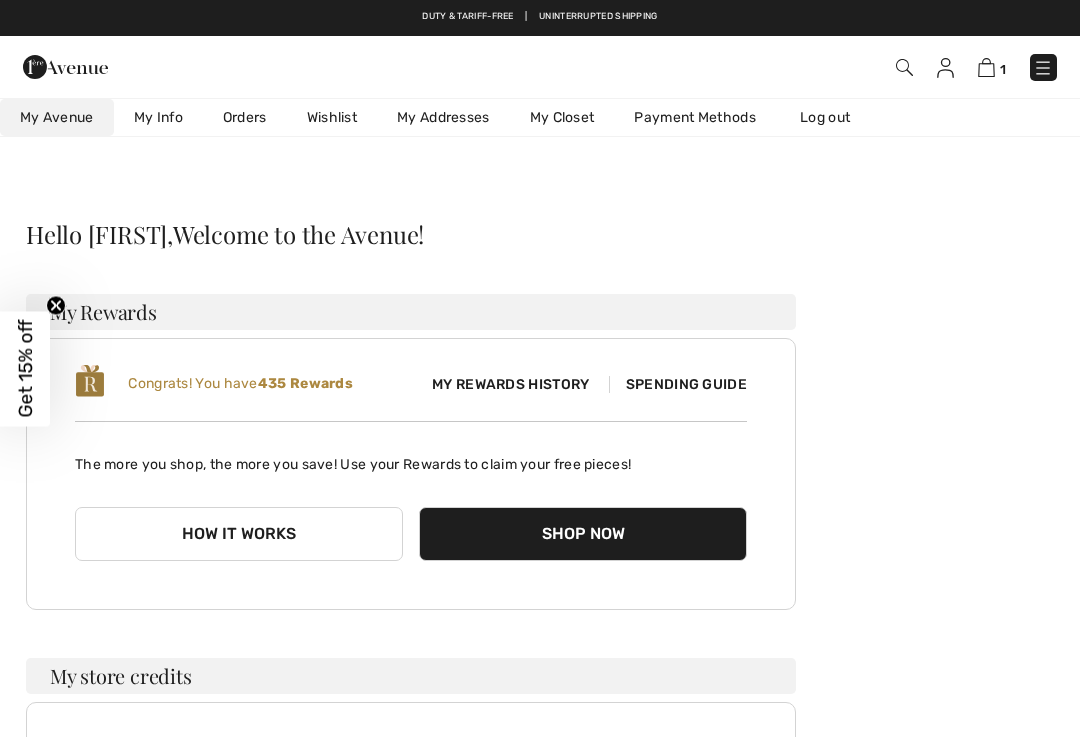 click on "Spending Guide" at bounding box center [678, 384] 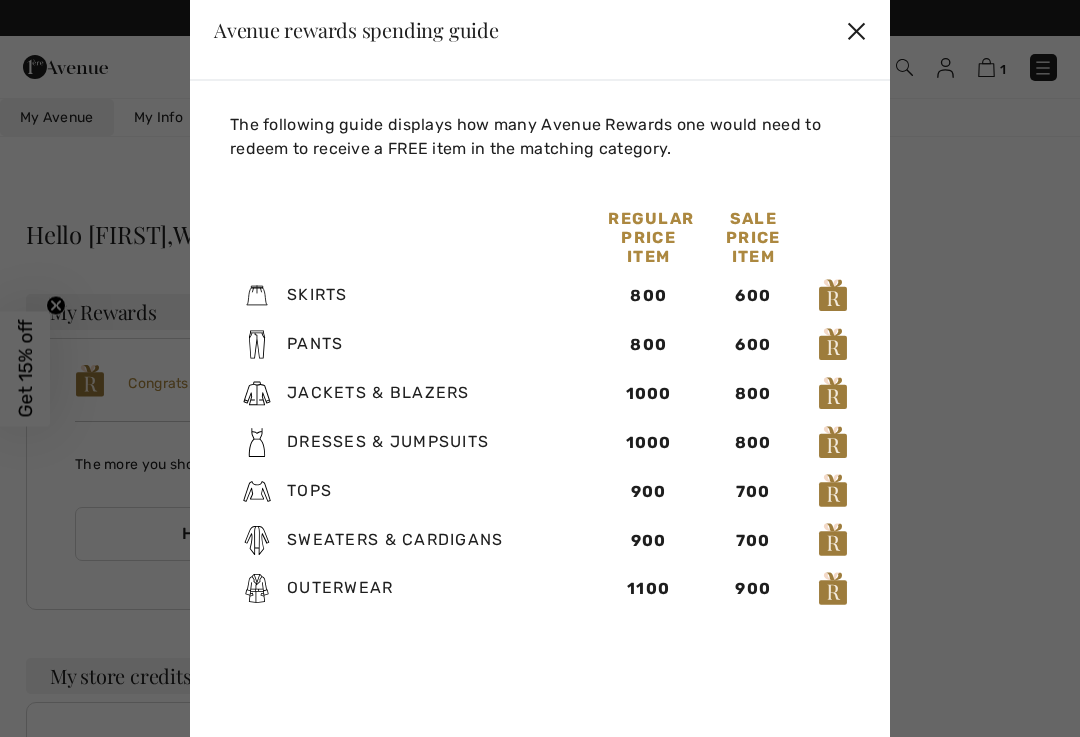 click on "✕" at bounding box center (856, 30) 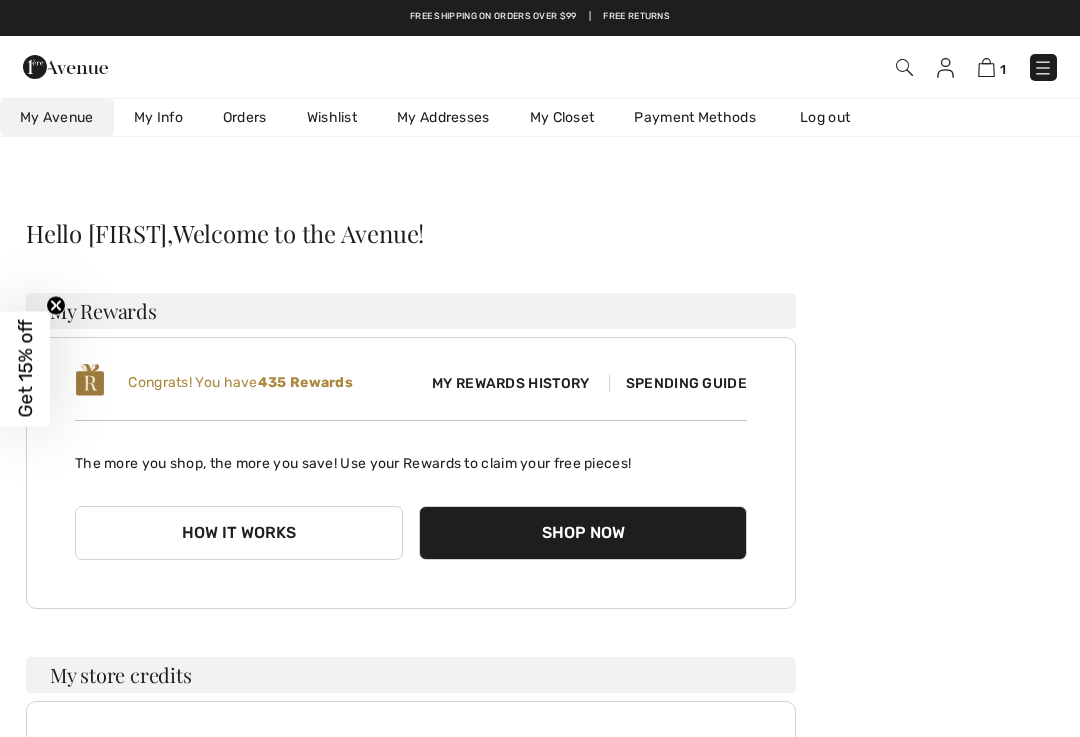 scroll, scrollTop: 0, scrollLeft: 0, axis: both 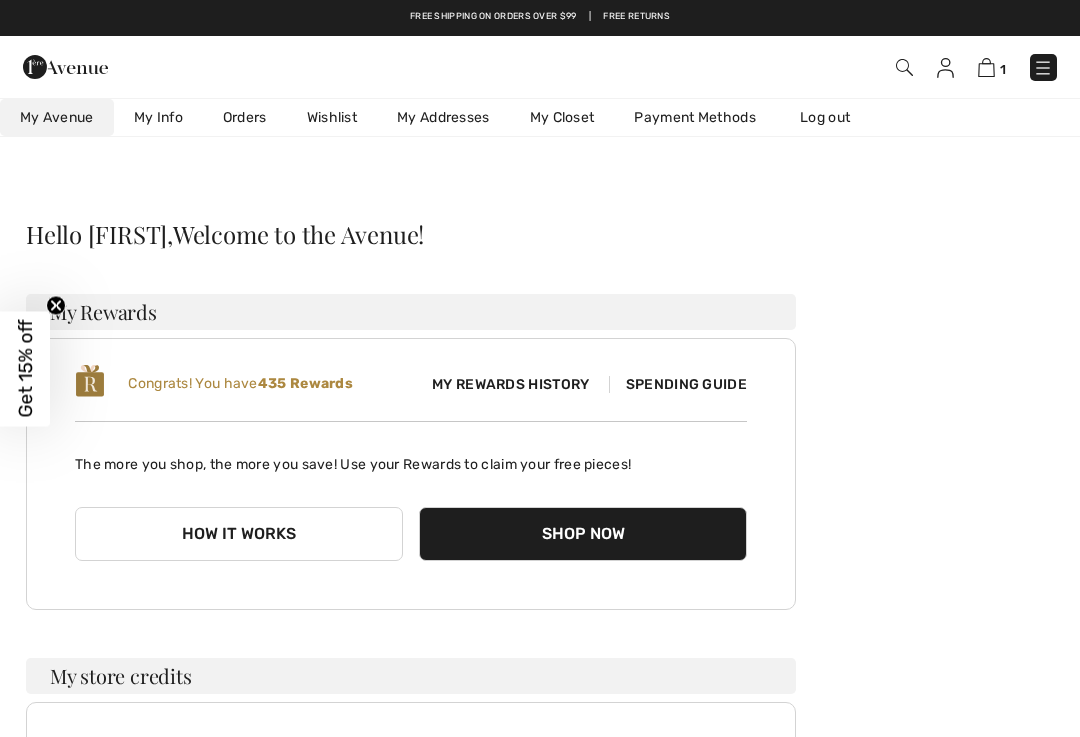click at bounding box center [986, 67] 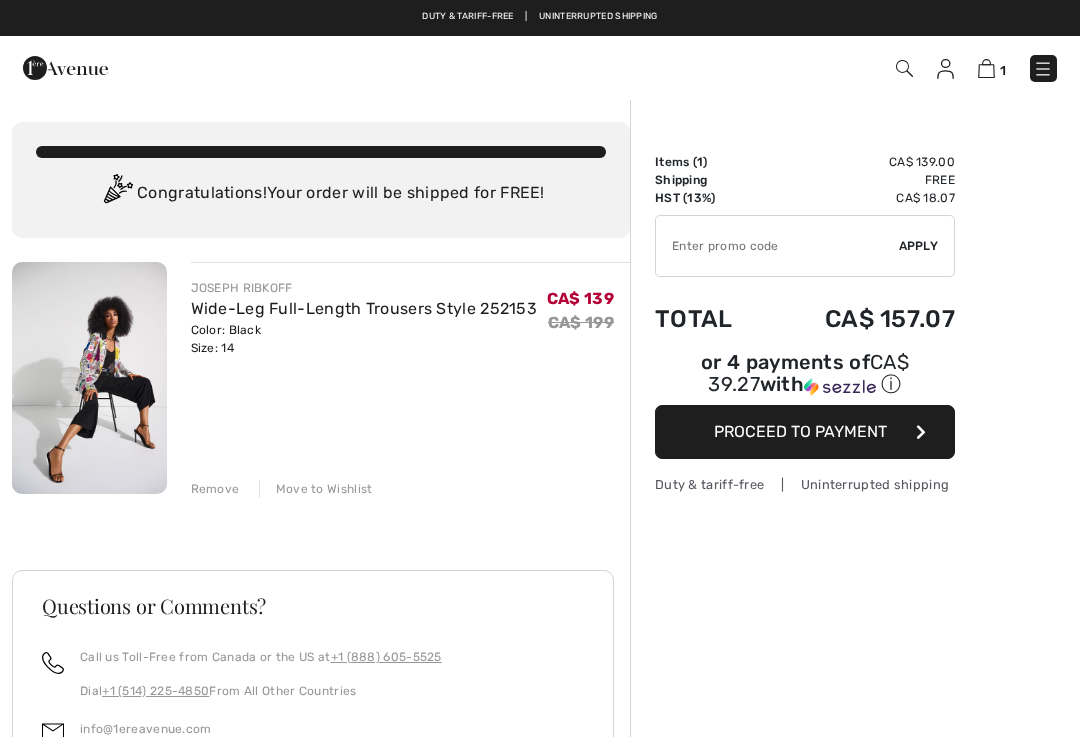 scroll, scrollTop: 0, scrollLeft: 0, axis: both 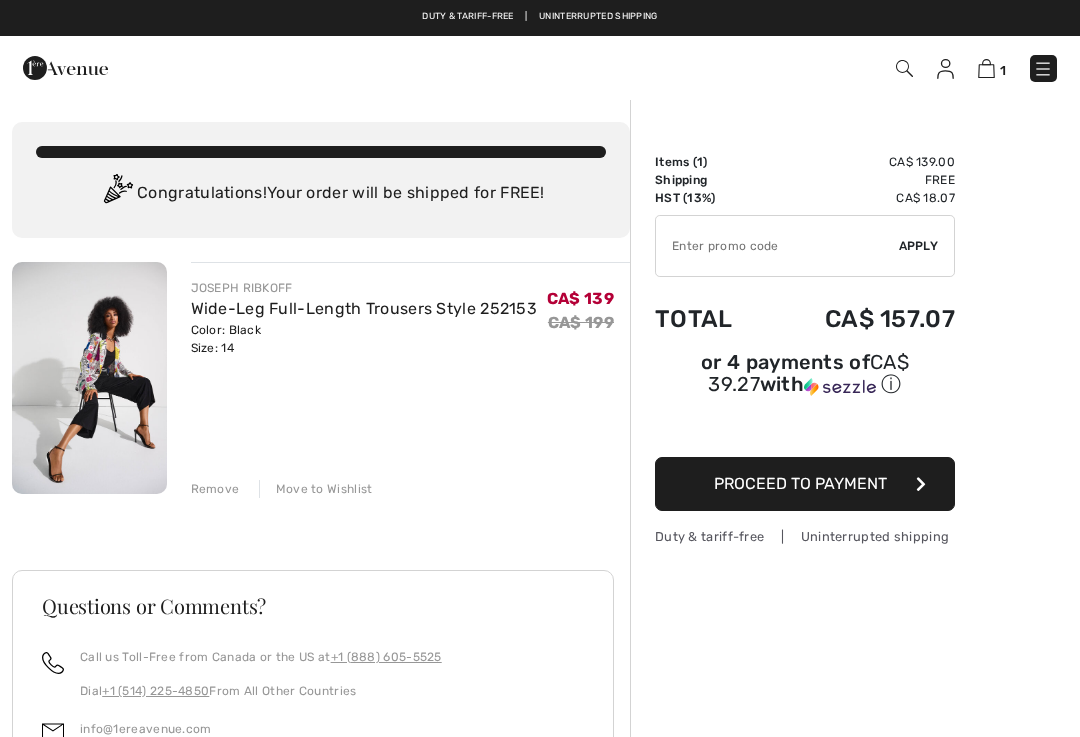 click at bounding box center (945, 69) 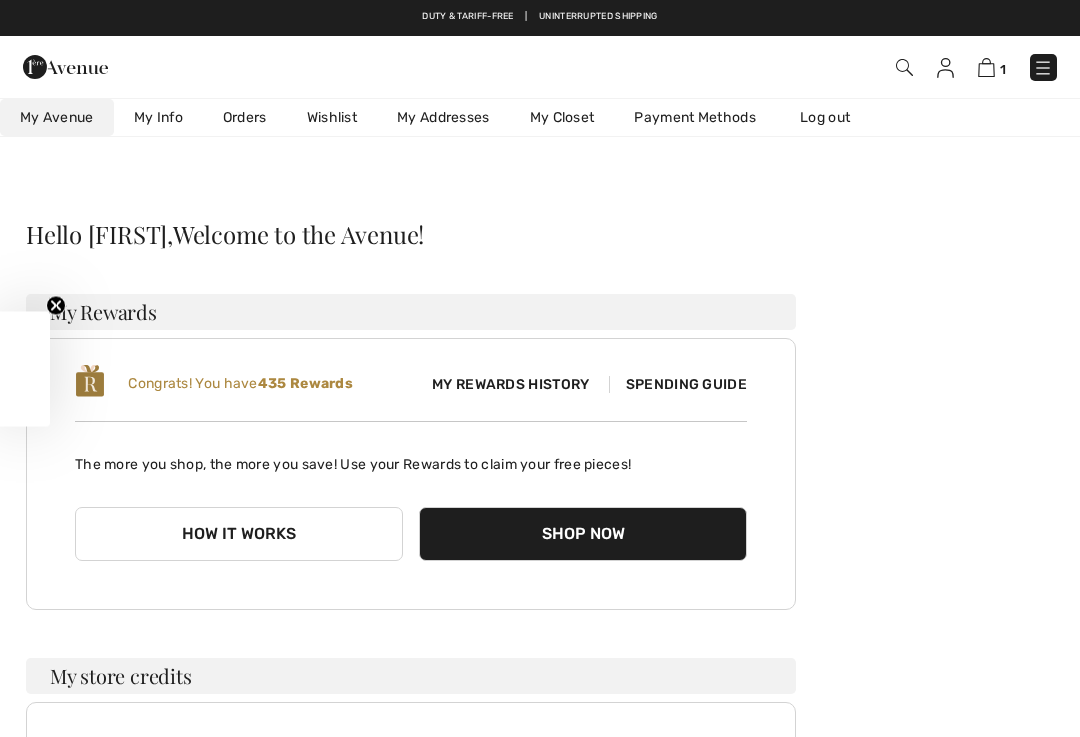 scroll, scrollTop: 0, scrollLeft: 0, axis: both 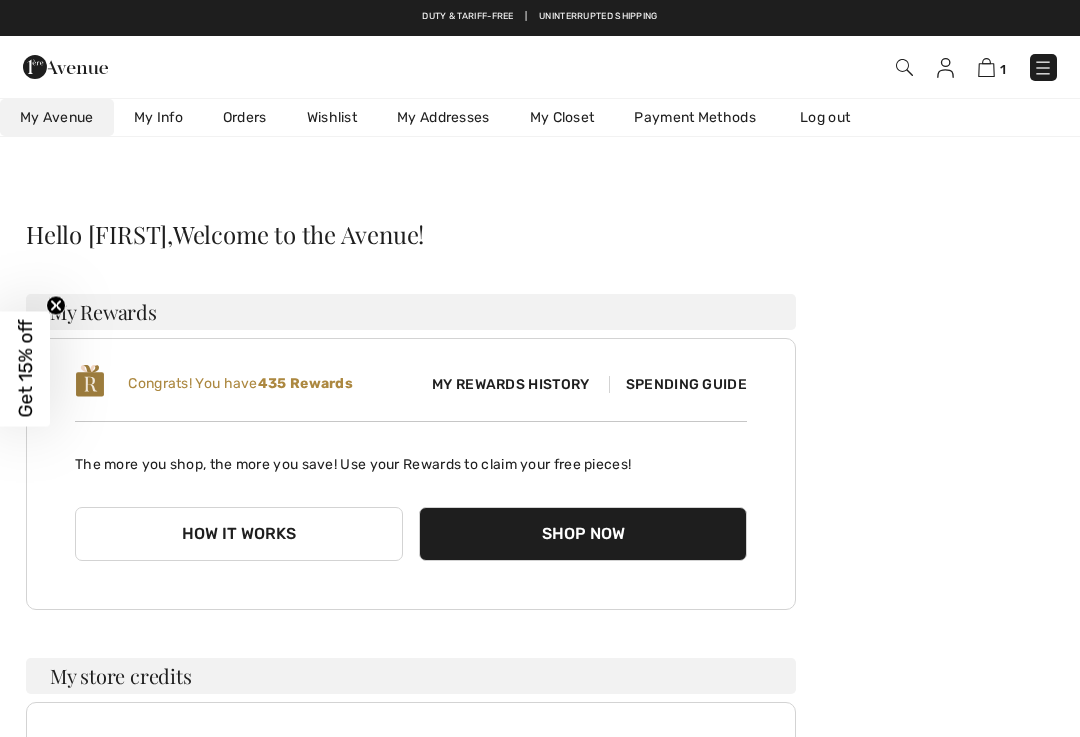 click on "My Info" at bounding box center [158, 117] 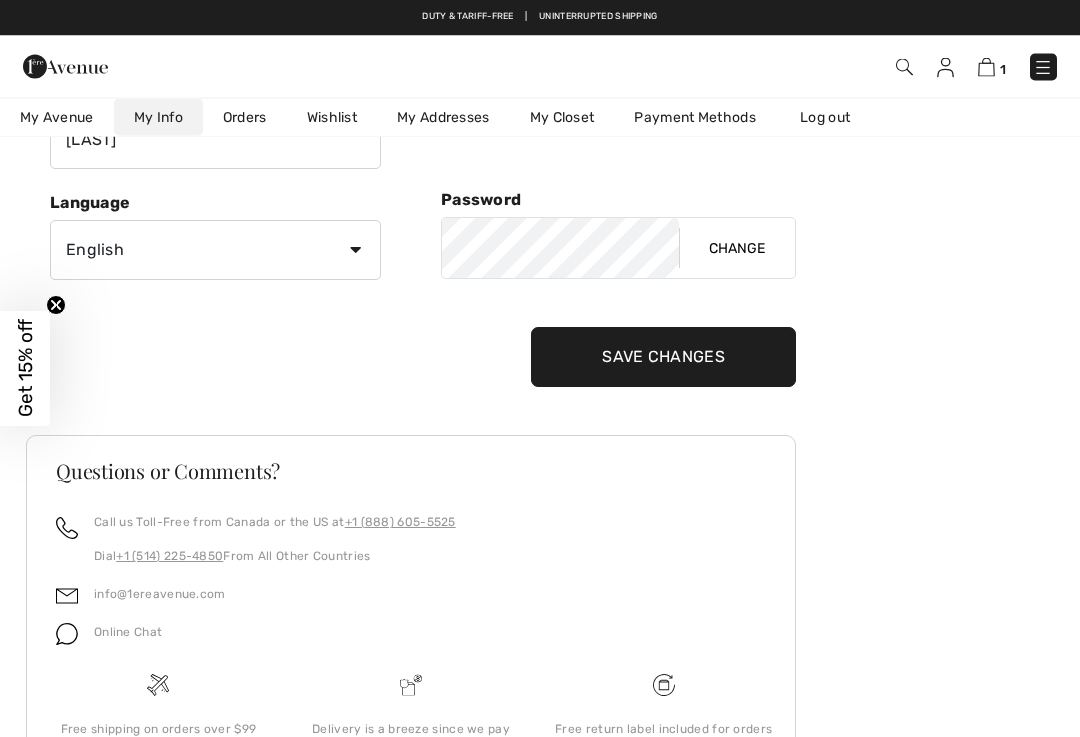 scroll, scrollTop: 0, scrollLeft: 0, axis: both 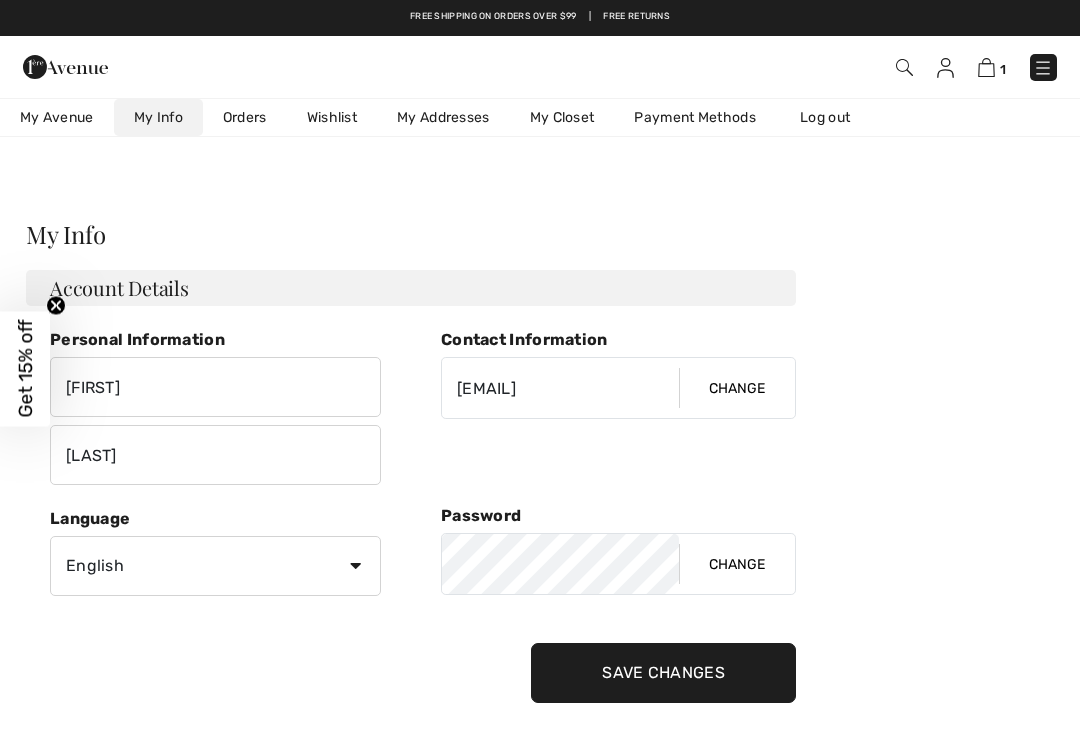 click on "1" at bounding box center (761, 67) 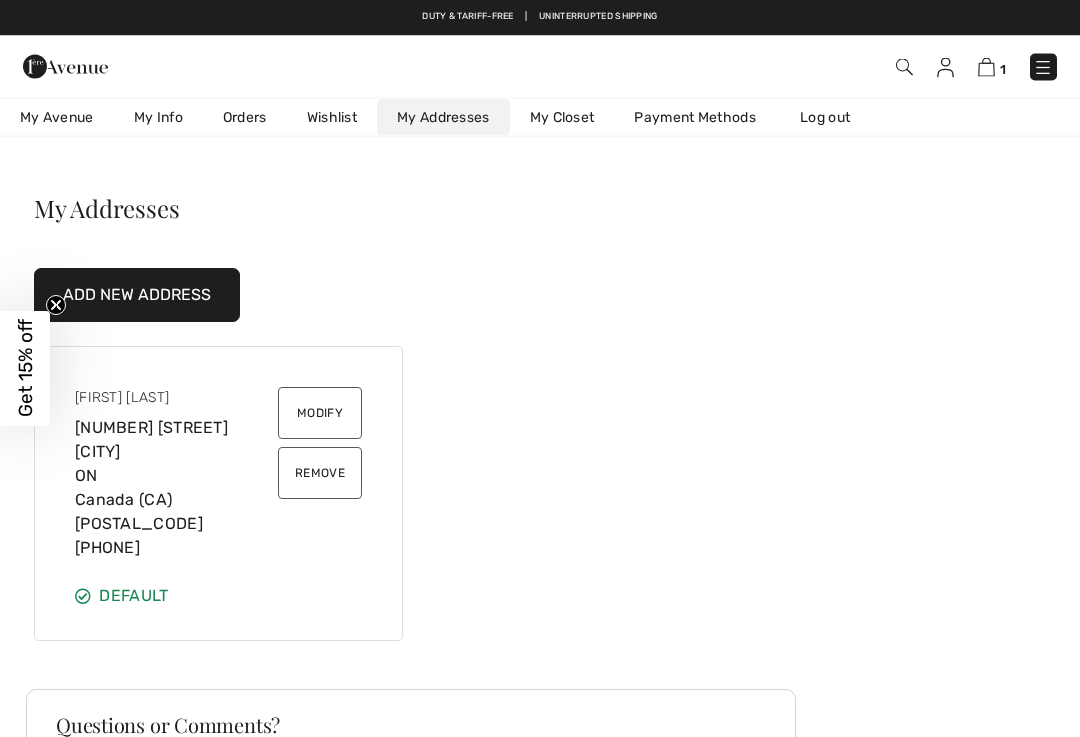 scroll, scrollTop: 0, scrollLeft: 0, axis: both 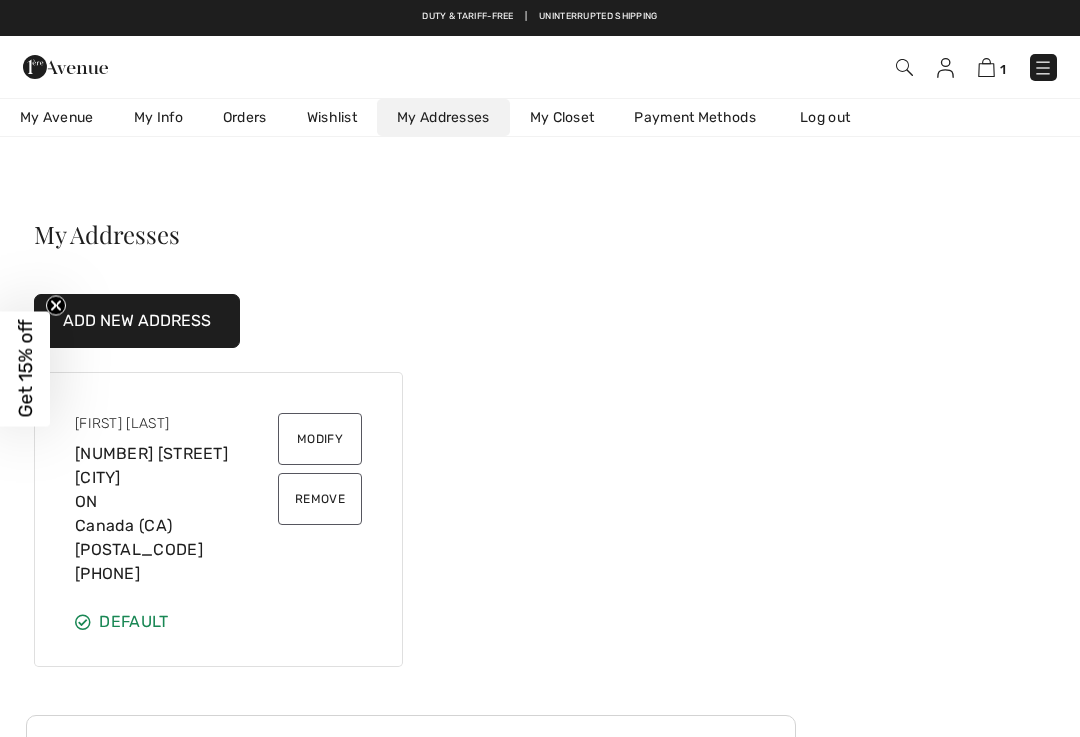 click on "1" at bounding box center (761, 67) 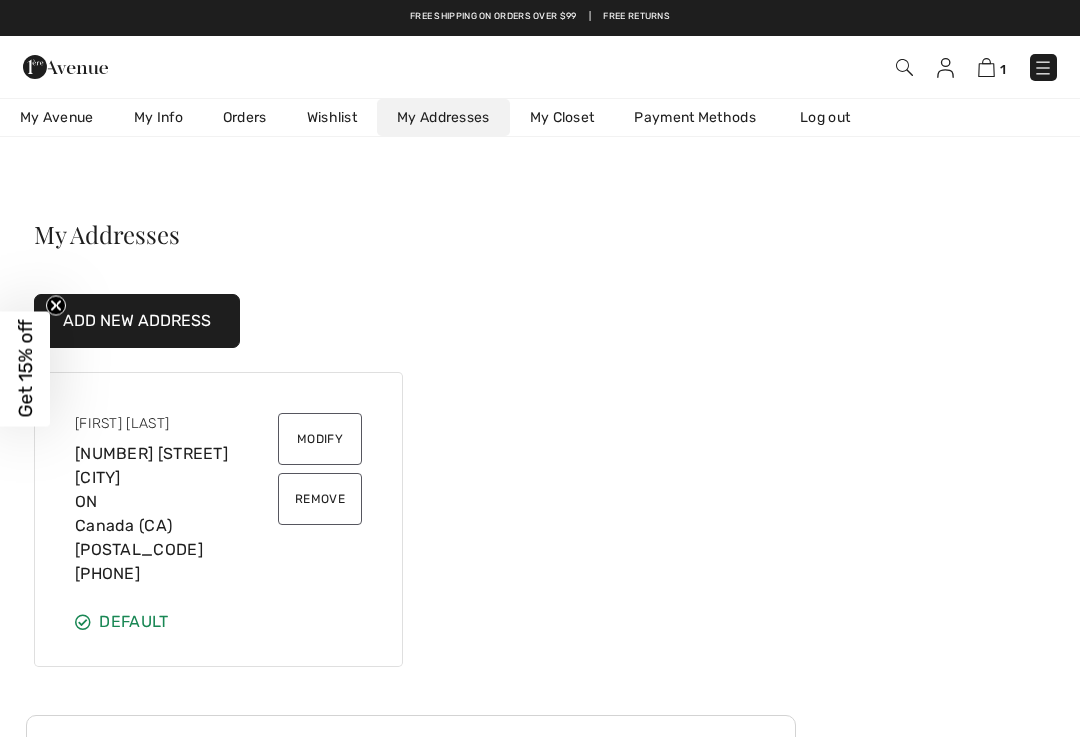 click at bounding box center (986, 67) 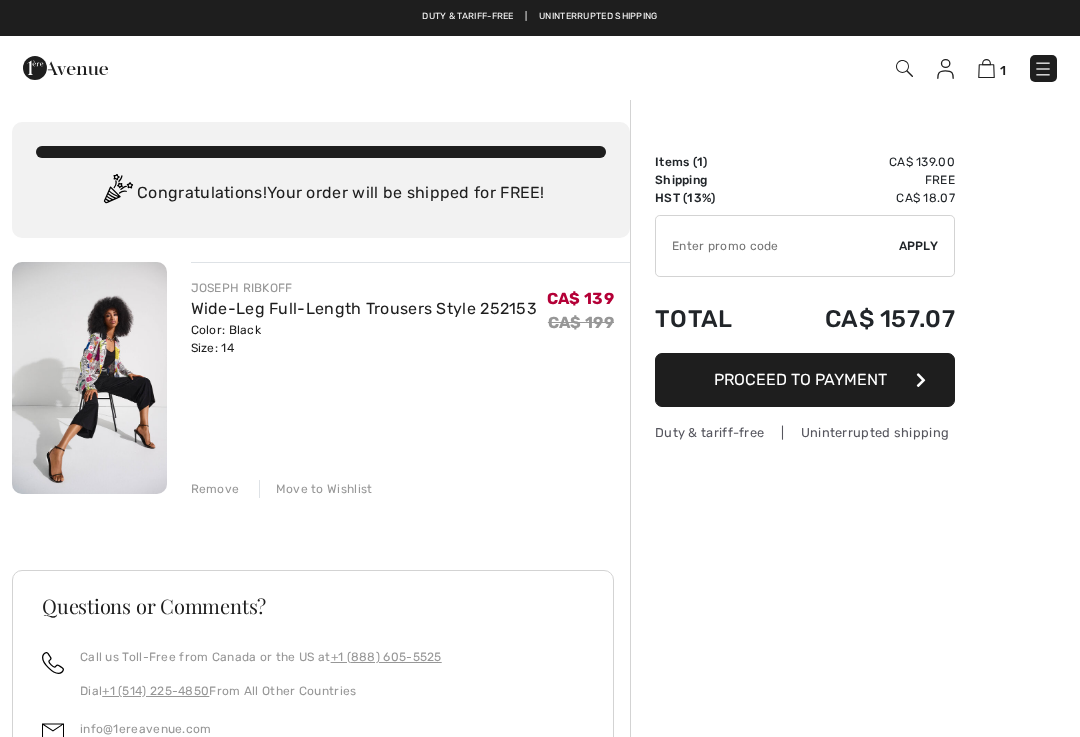 scroll, scrollTop: 0, scrollLeft: 0, axis: both 